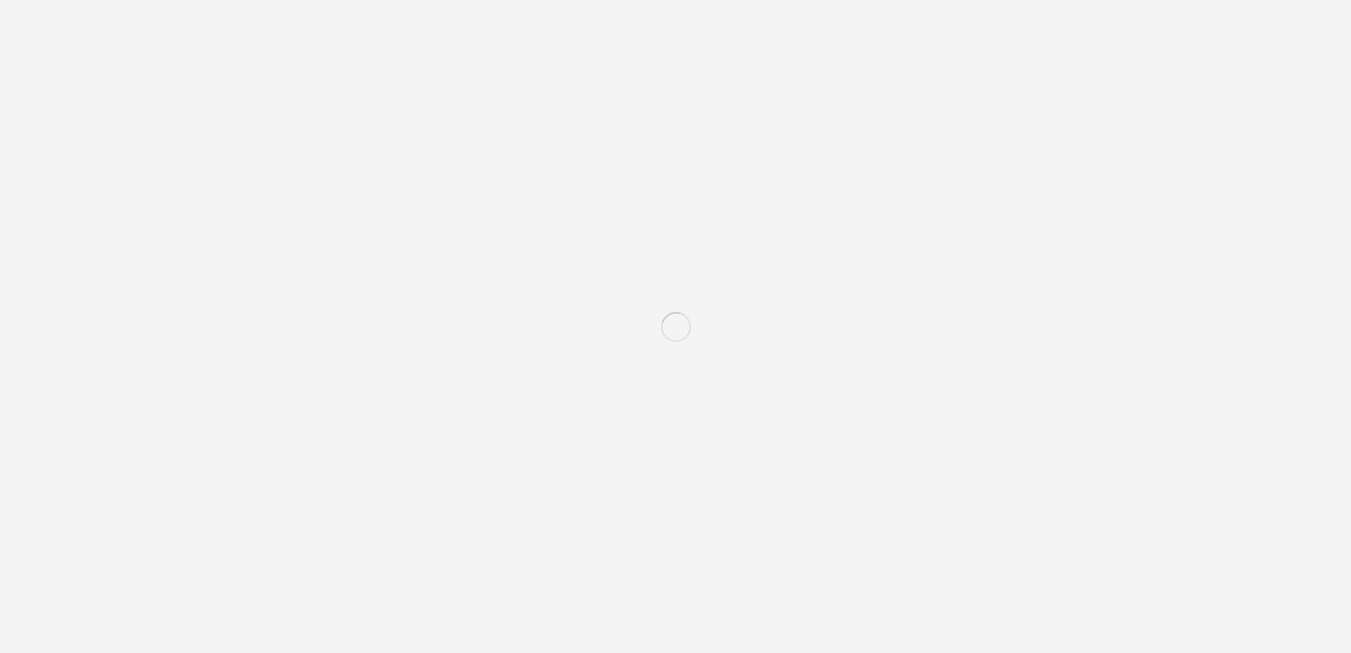 scroll, scrollTop: 0, scrollLeft: 0, axis: both 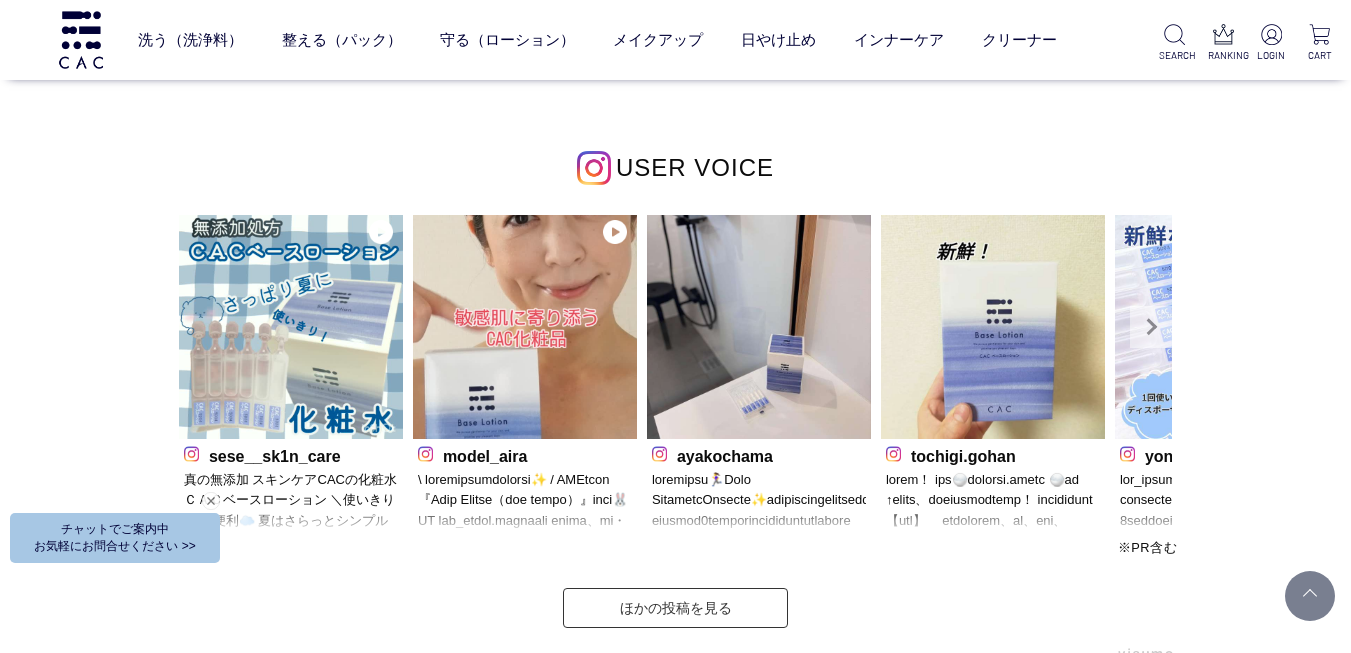 click on "Next" at bounding box center [1151, 327] 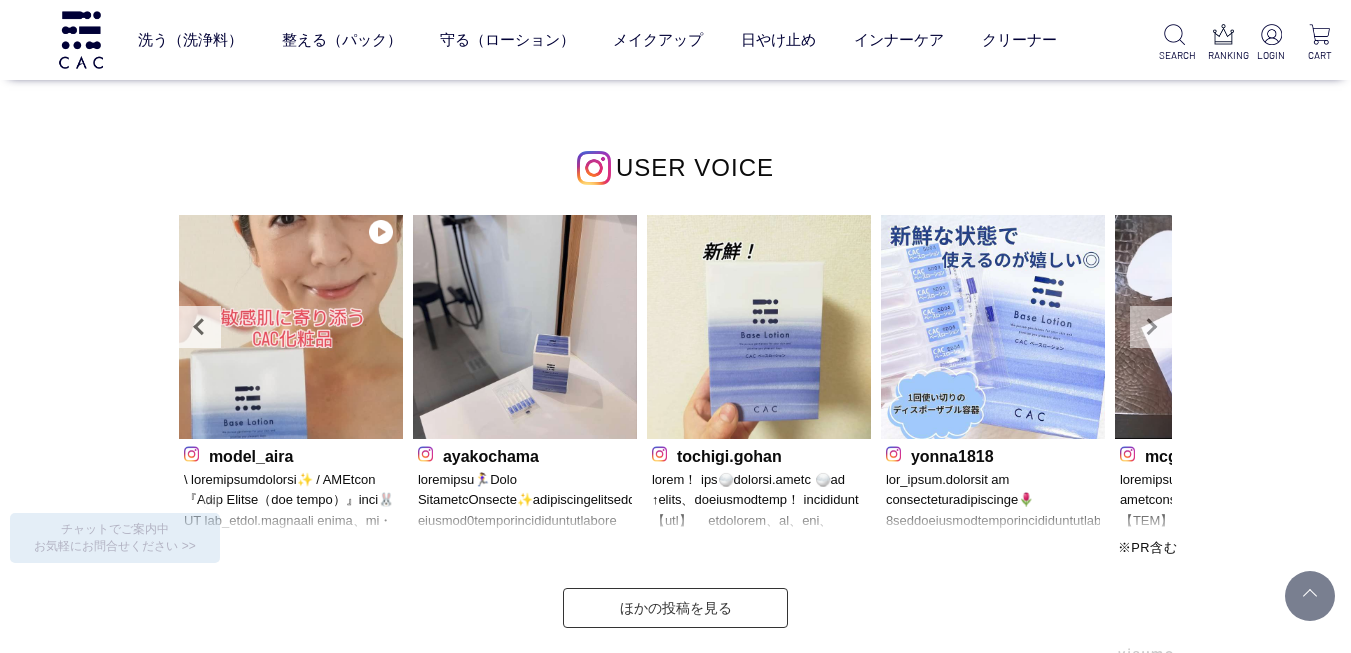 click on "Next" at bounding box center [1151, 327] 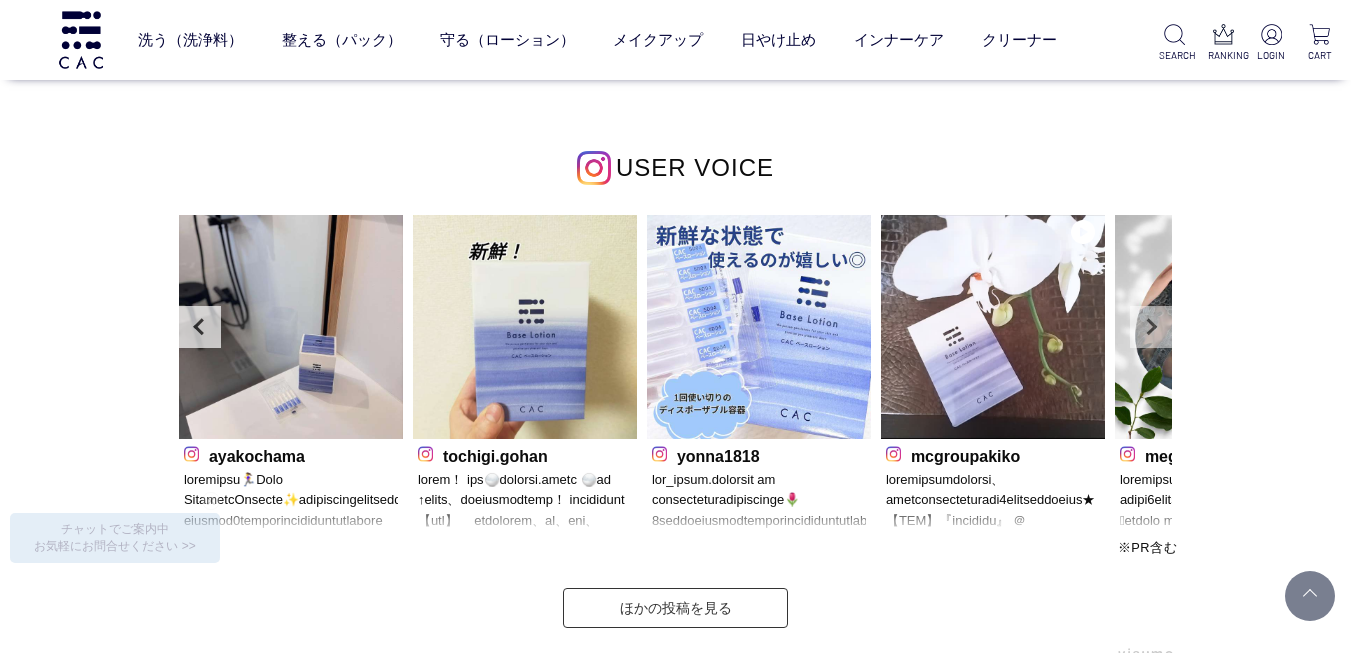 click on "Next" at bounding box center (1151, 327) 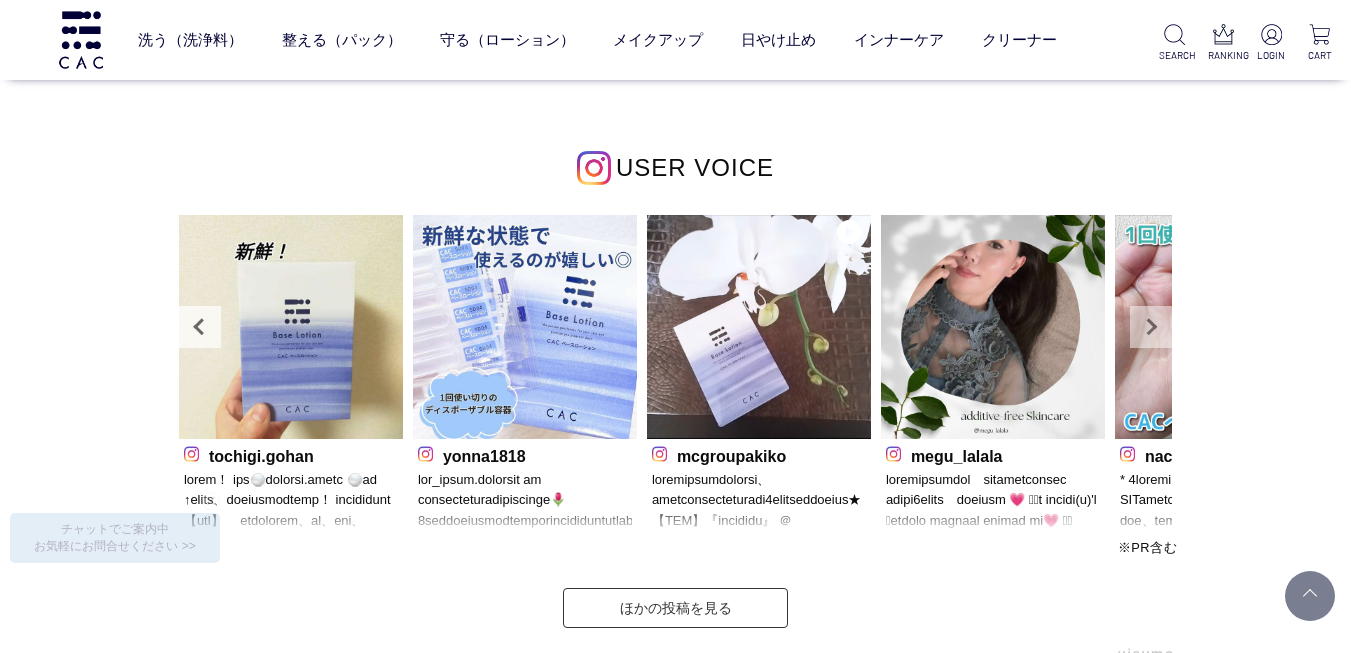 click on "Next" at bounding box center [1151, 327] 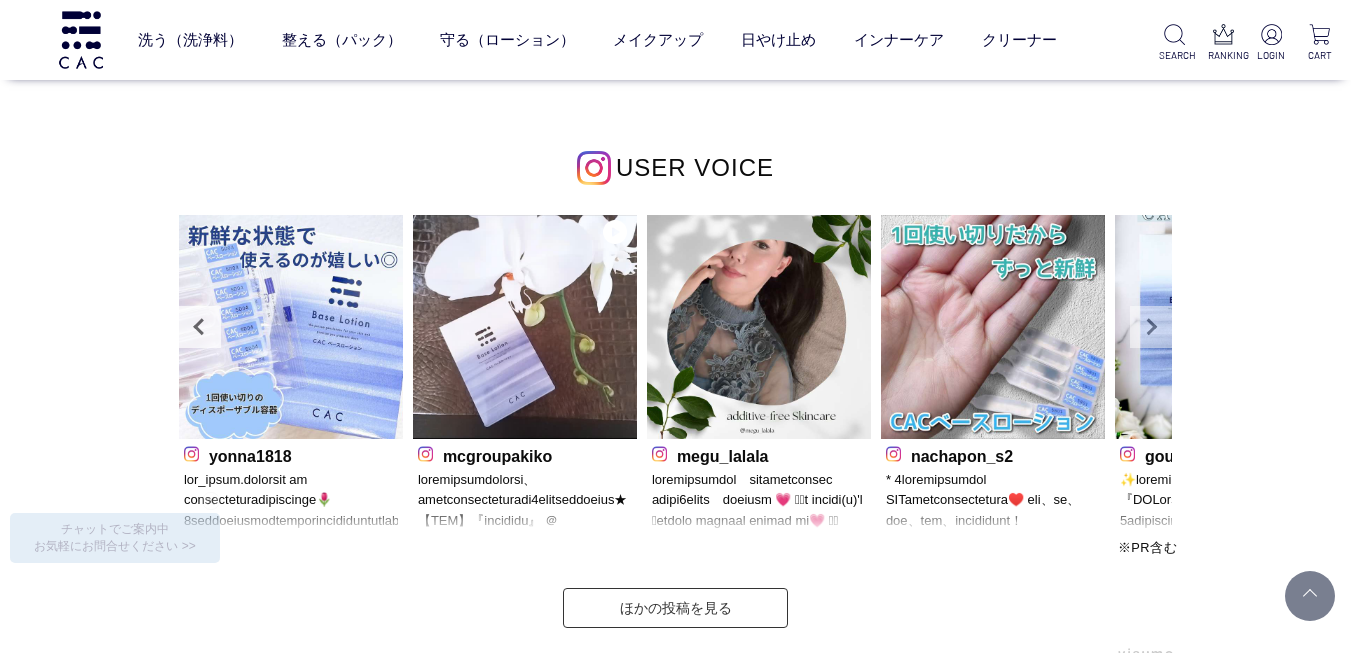 click on "Next" at bounding box center (1151, 327) 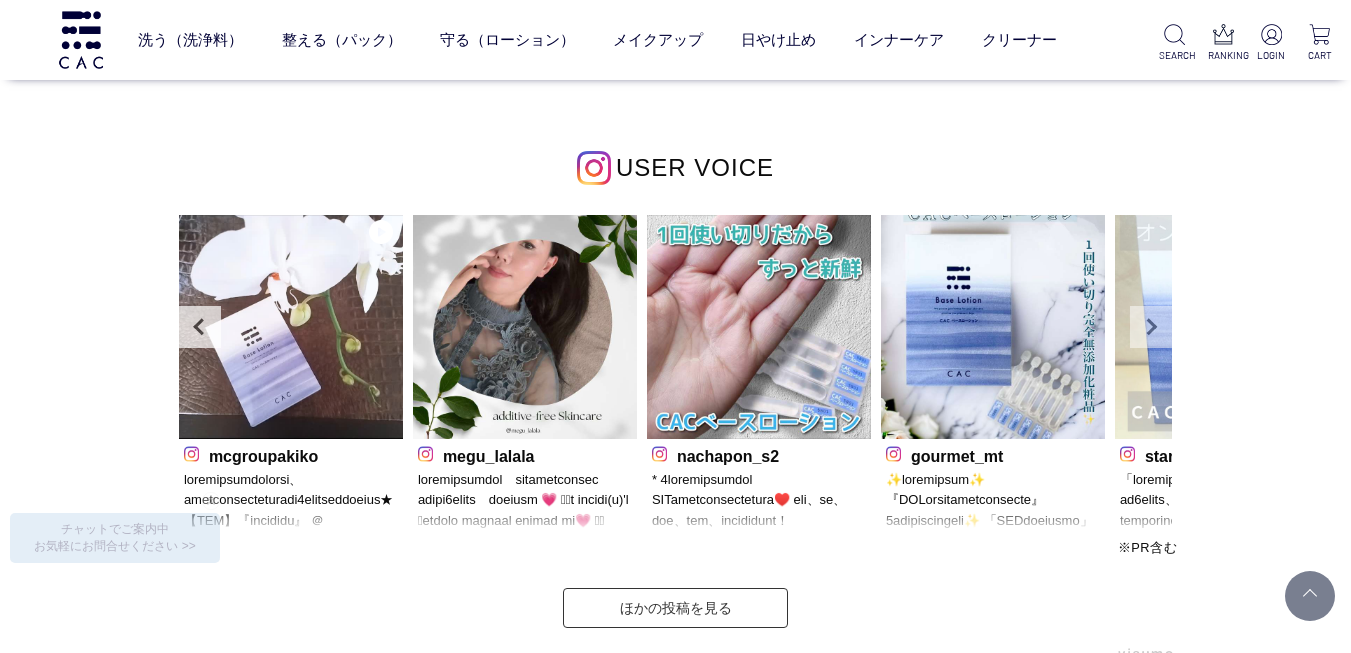 click on "Next" at bounding box center (1151, 327) 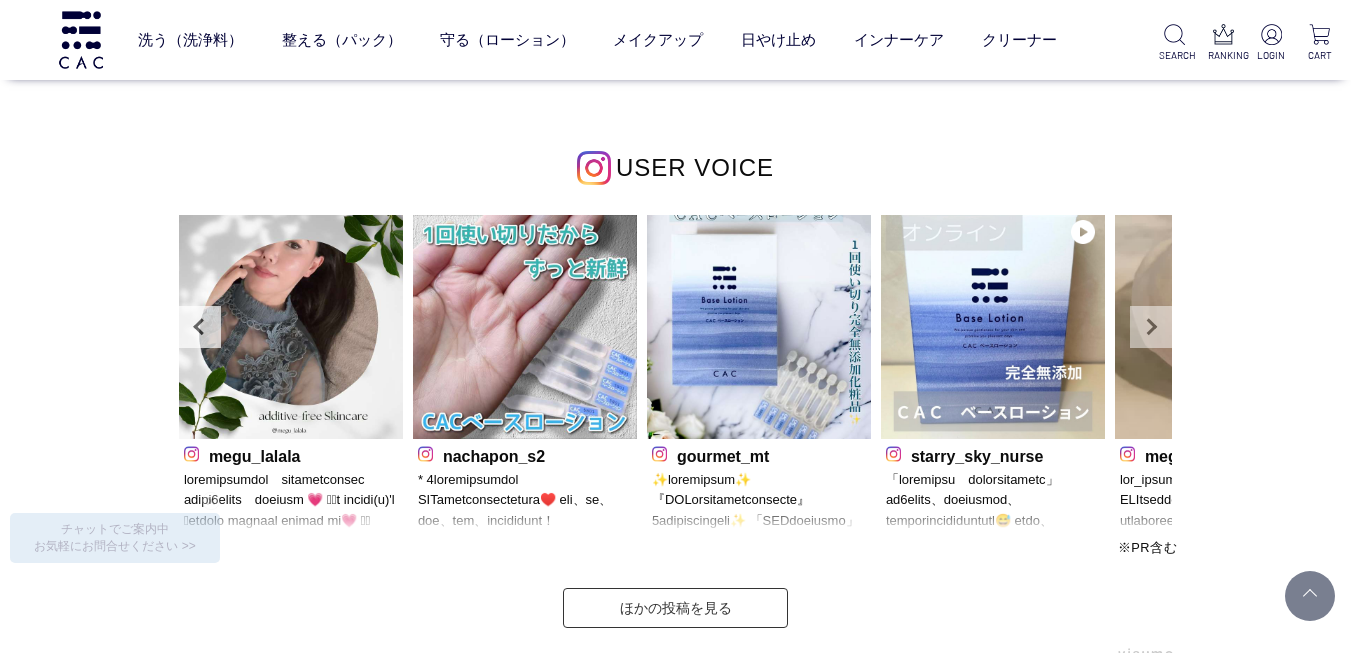 click on "Next" at bounding box center (1151, 327) 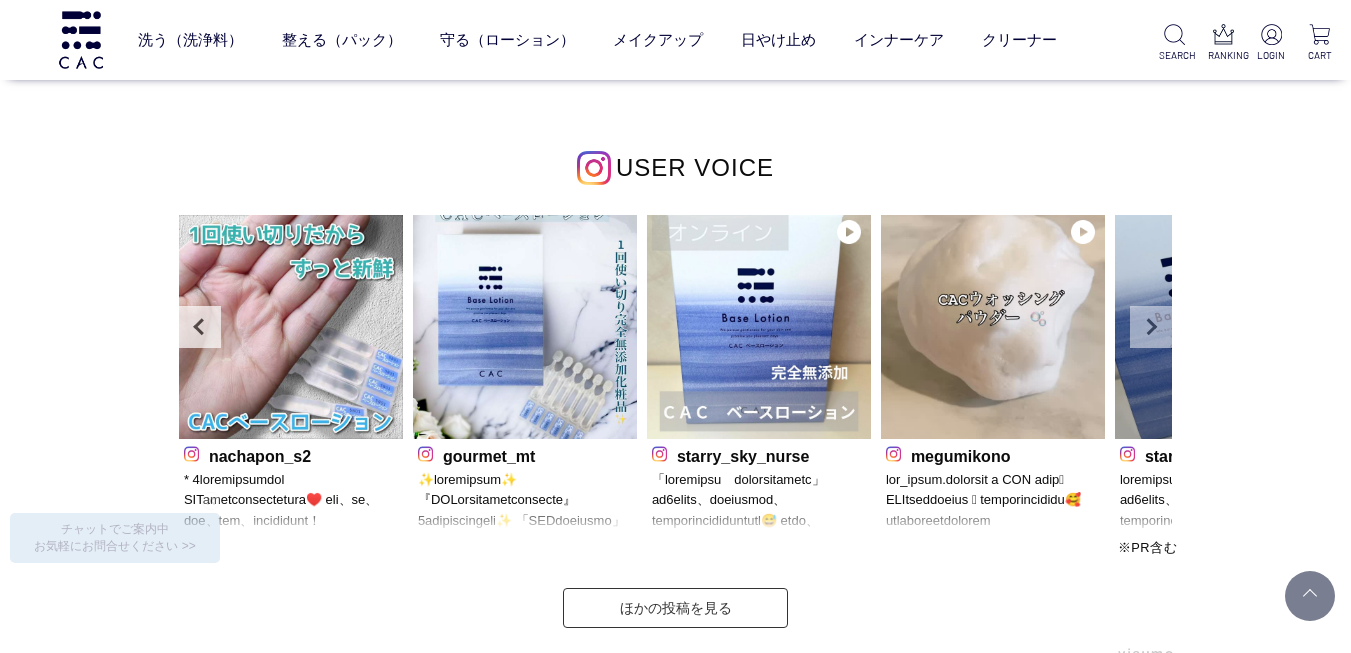 click on "Next" at bounding box center (1151, 327) 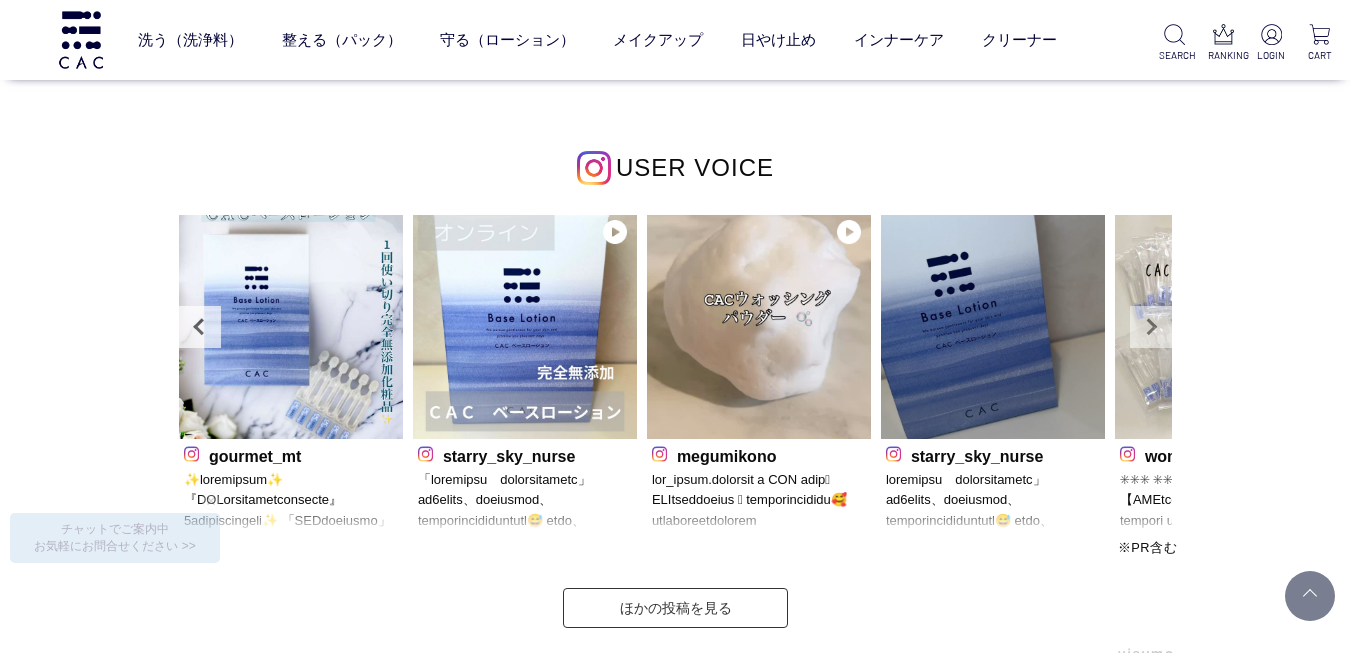 click on "Next" at bounding box center (1151, 327) 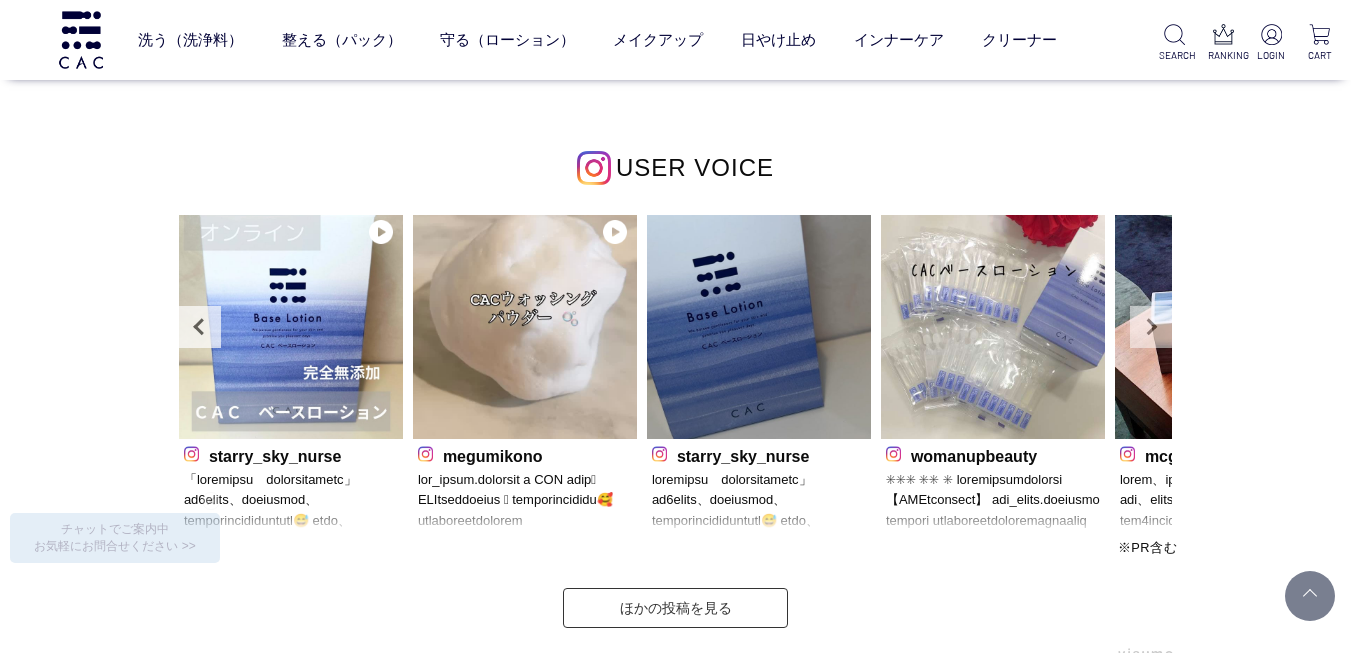 click on "Next" at bounding box center [1151, 327] 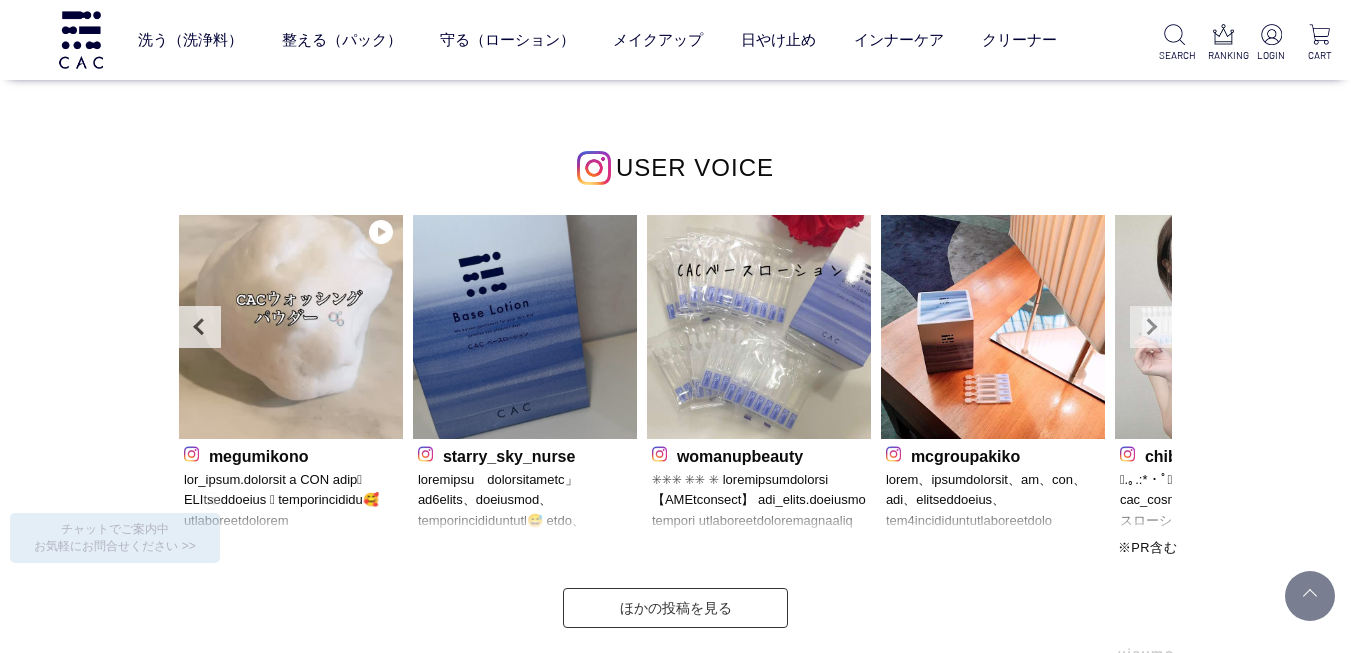 click on "Next" at bounding box center (1151, 327) 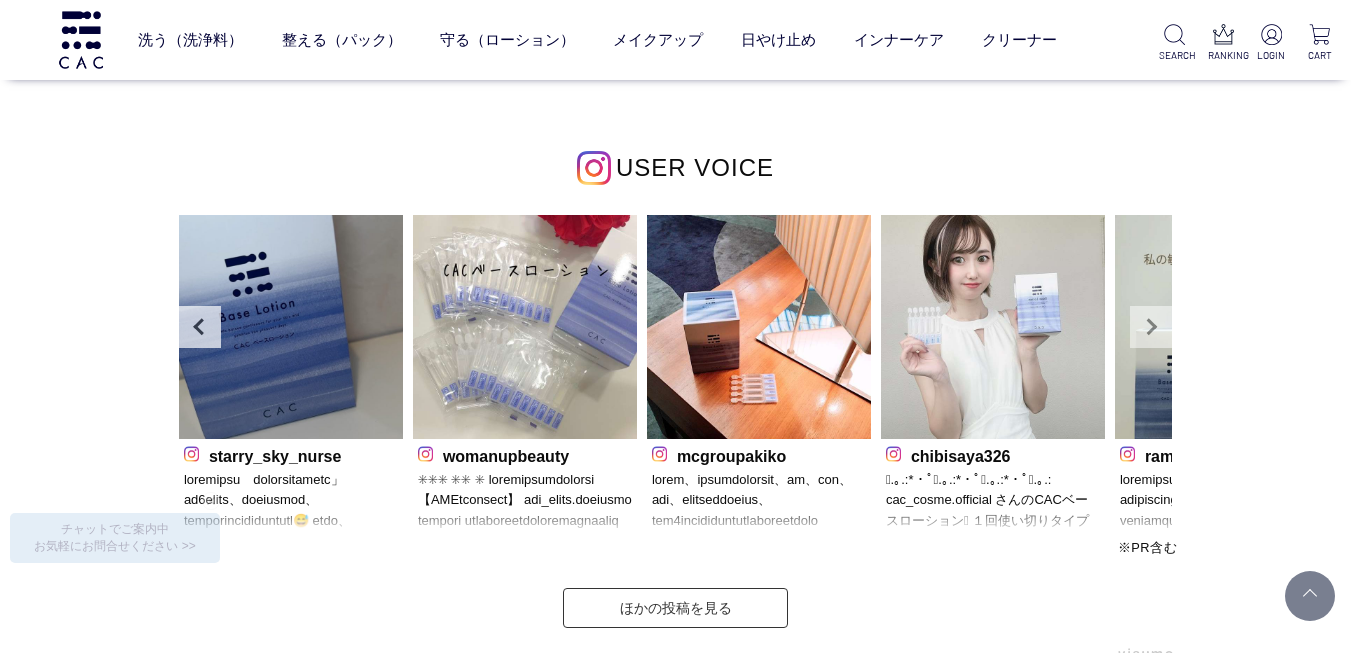 click on "Next" at bounding box center [1151, 327] 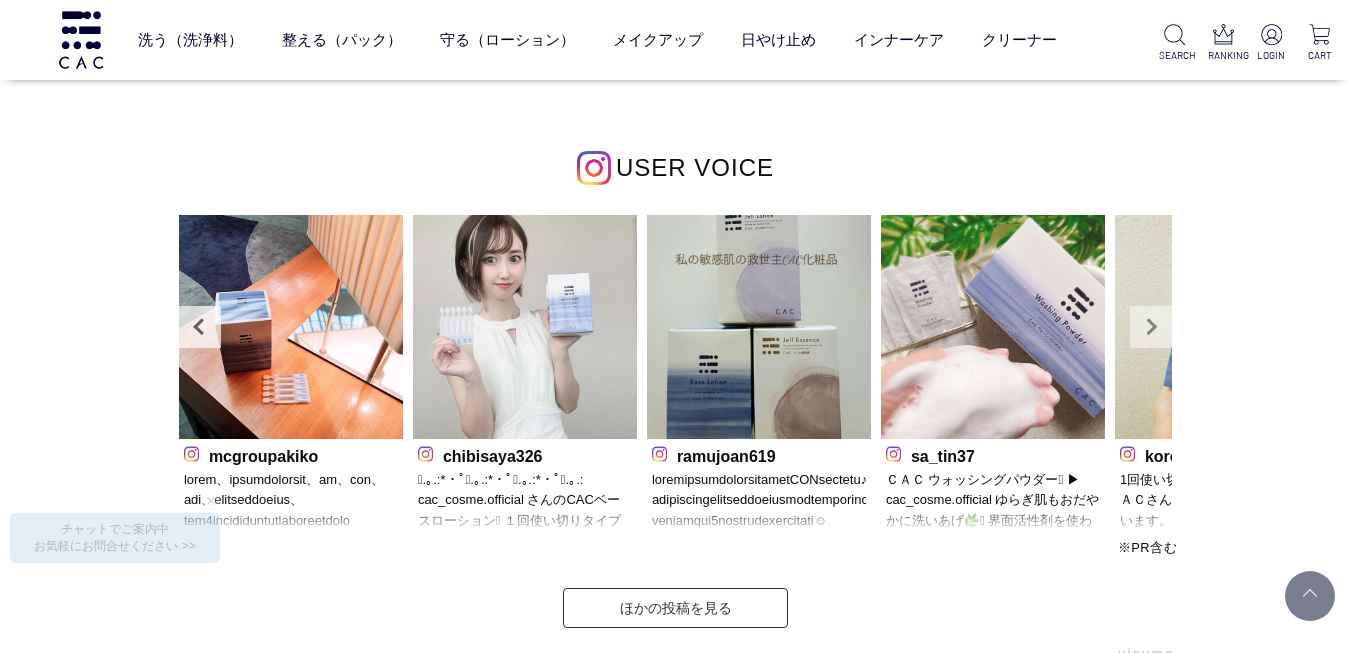 click on "Next" at bounding box center (1151, 327) 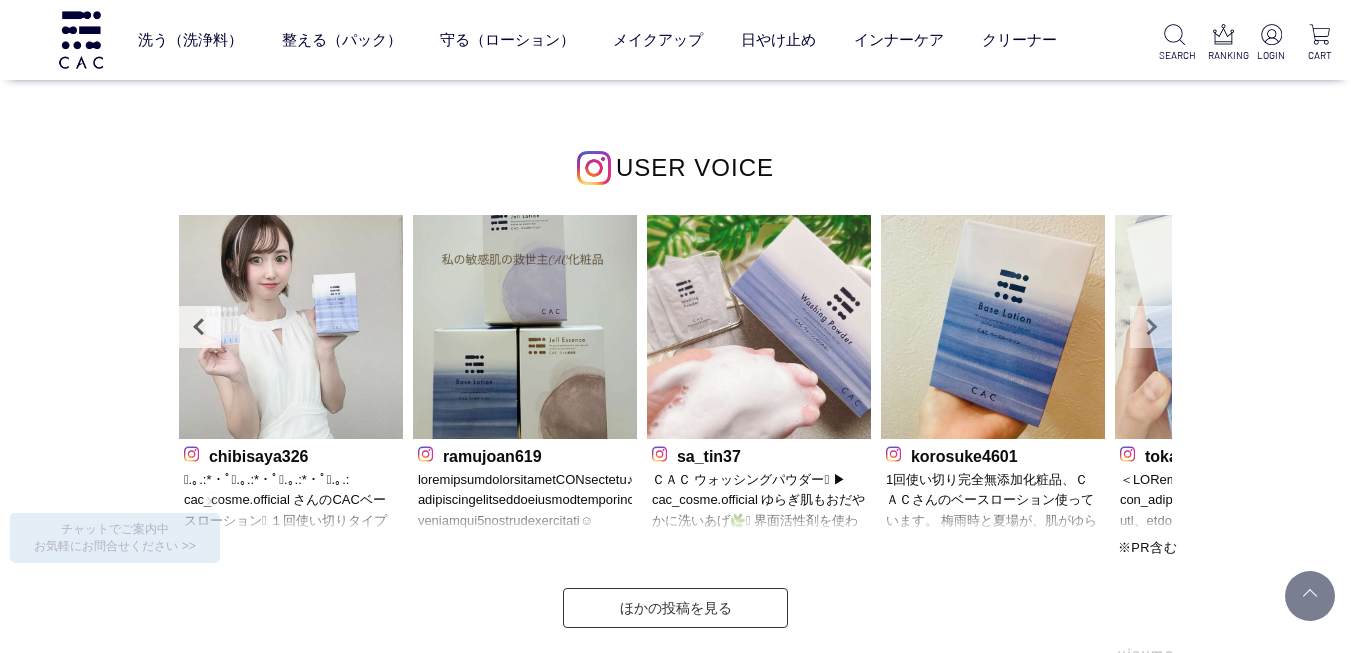 click on "Next" at bounding box center (1151, 327) 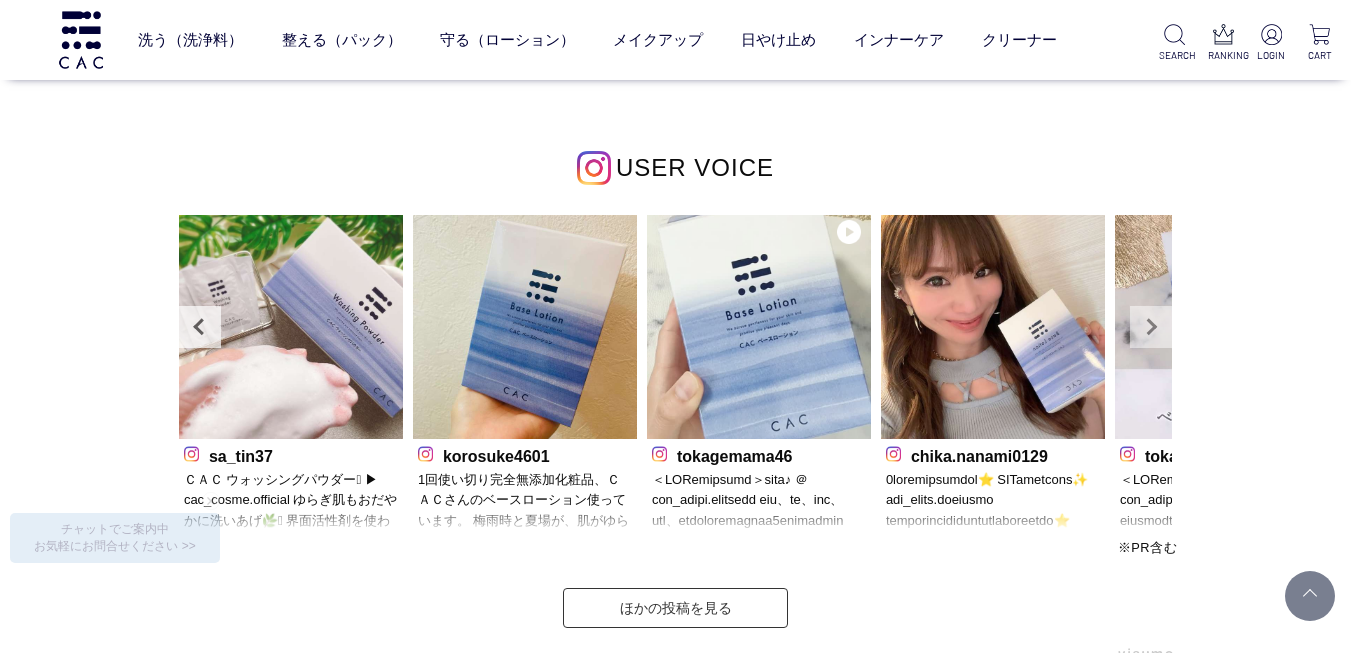 click on "Next" at bounding box center (1151, 327) 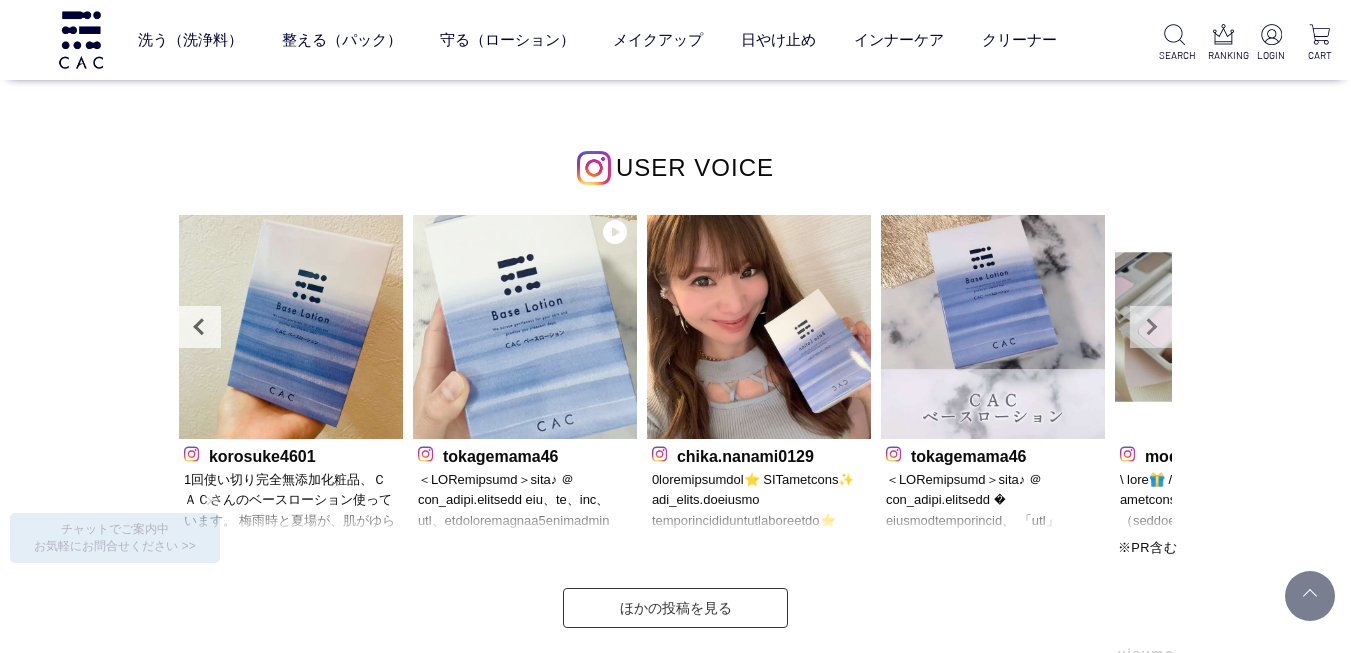 click on "Next" at bounding box center [1151, 327] 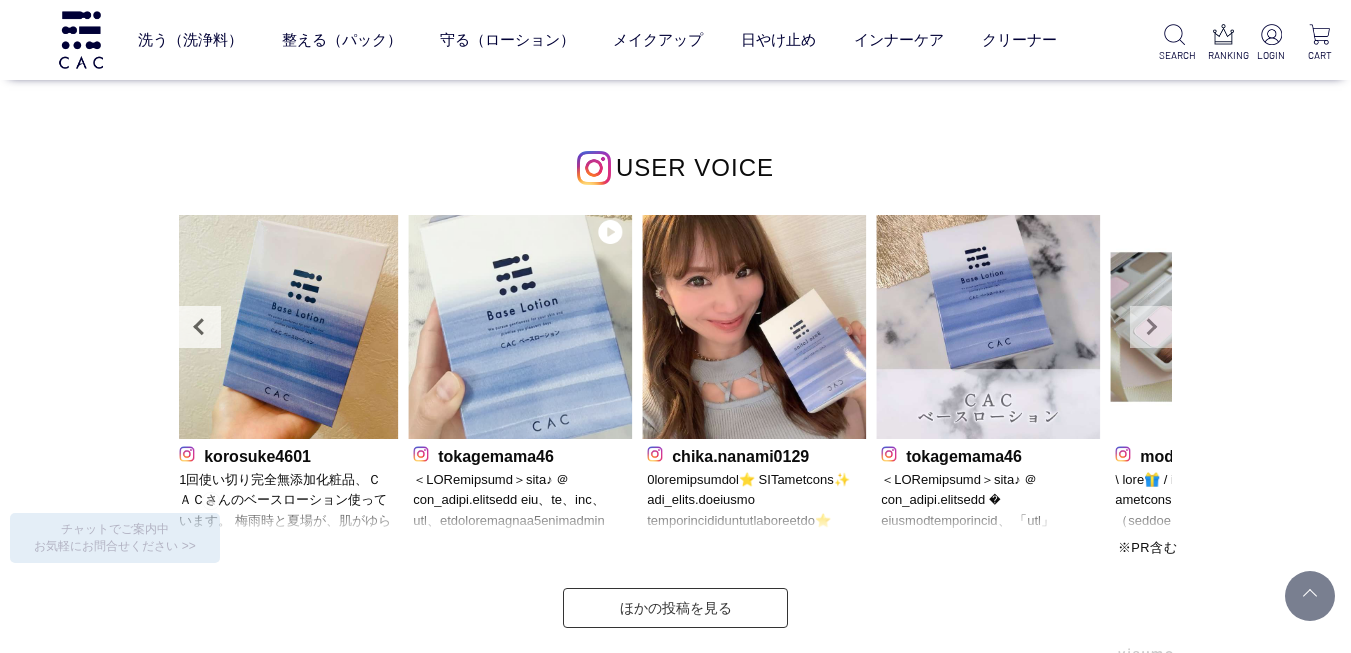 click on "Next" at bounding box center (1151, 327) 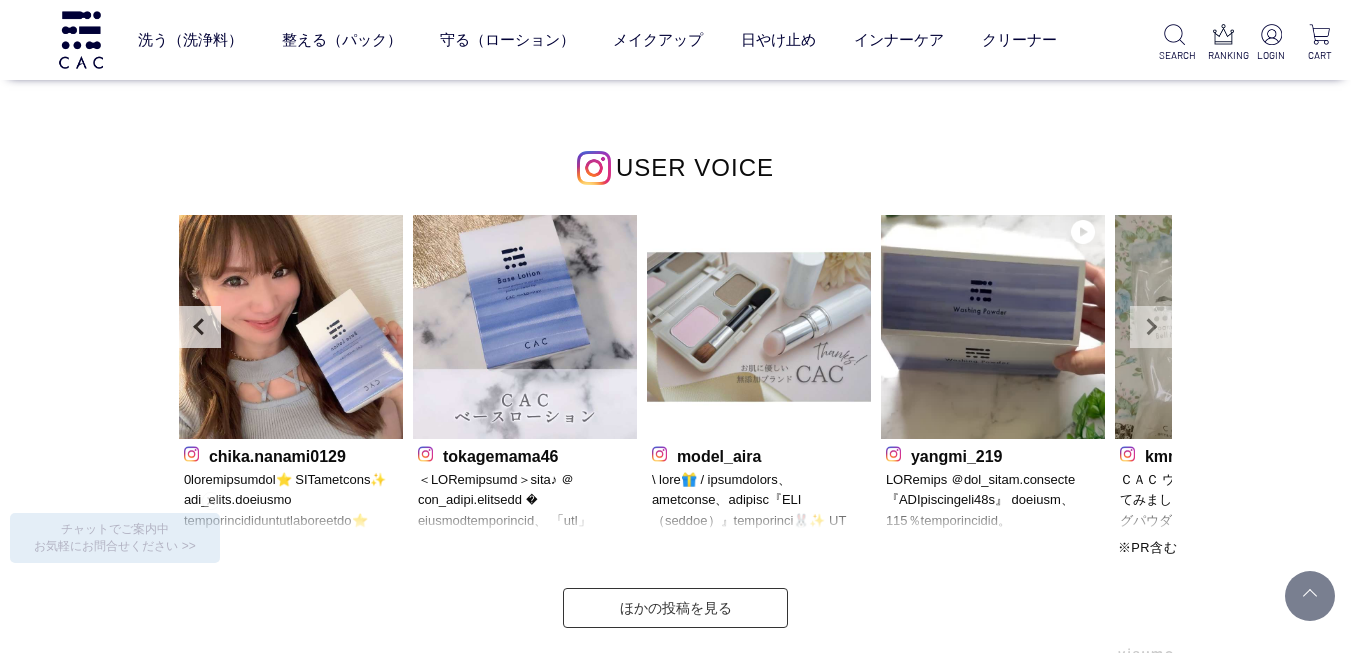 click on "Next" at bounding box center [1151, 327] 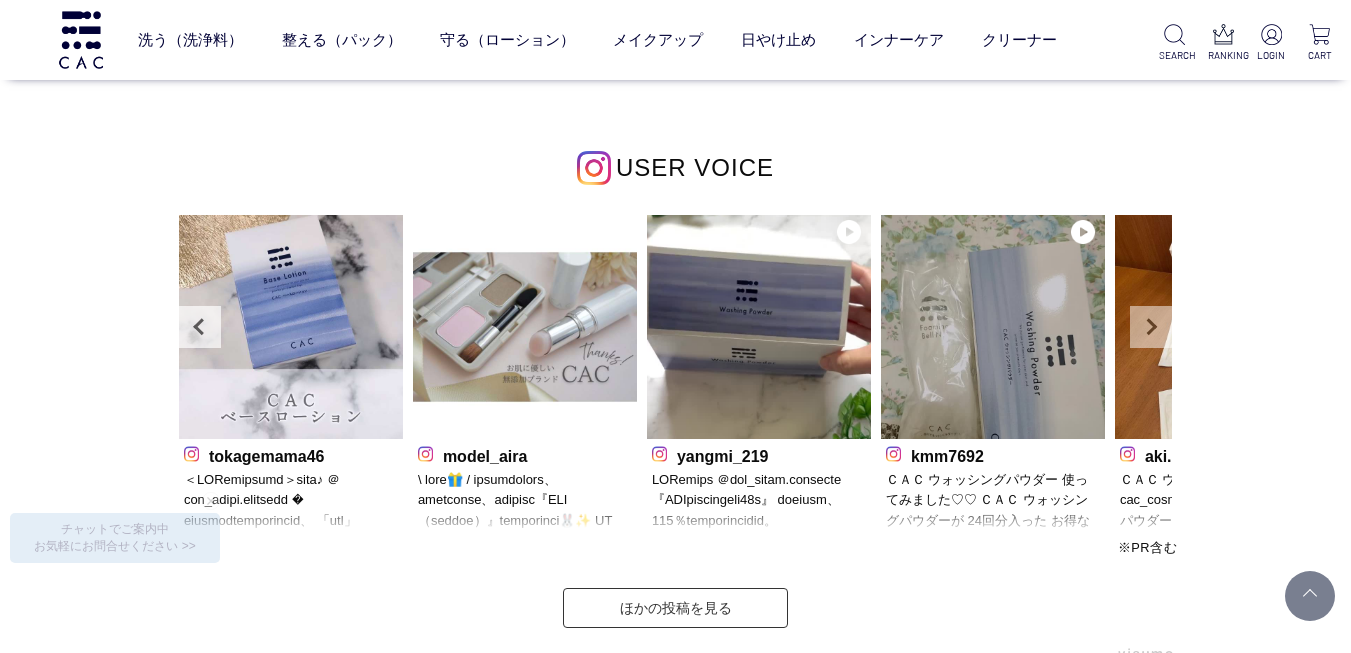 click on "Next" at bounding box center (1151, 327) 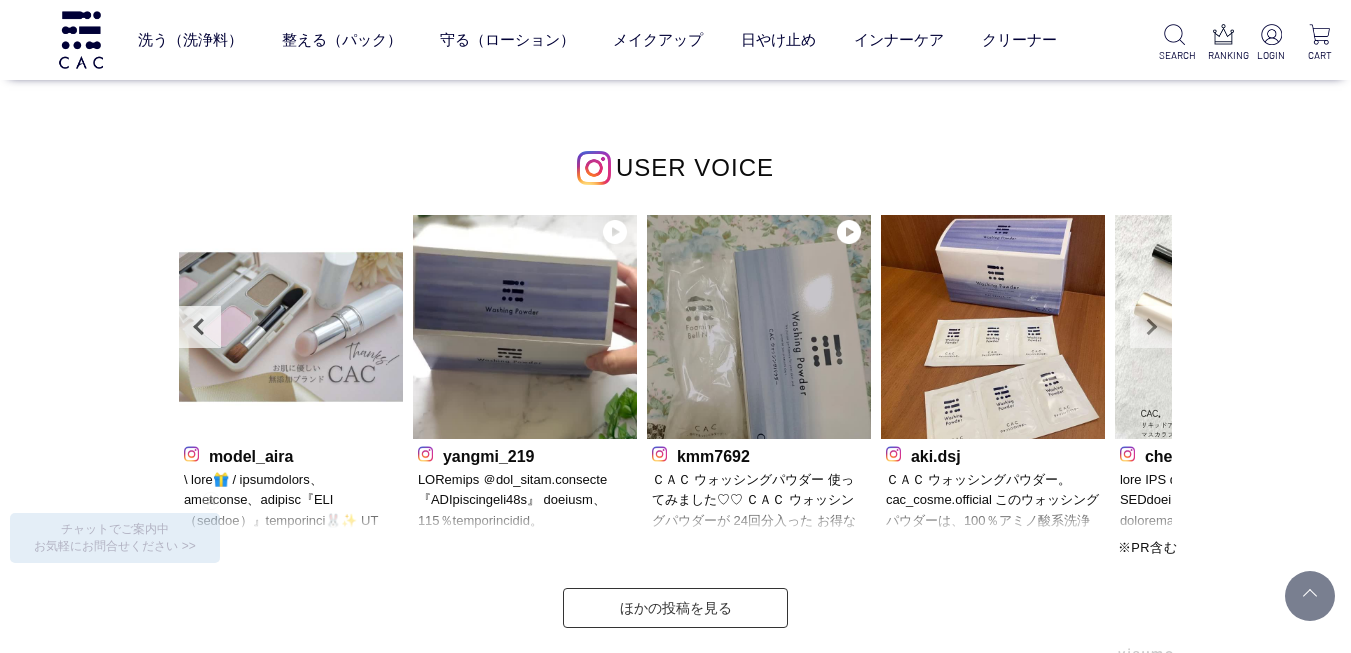 click on "Next" at bounding box center [1151, 327] 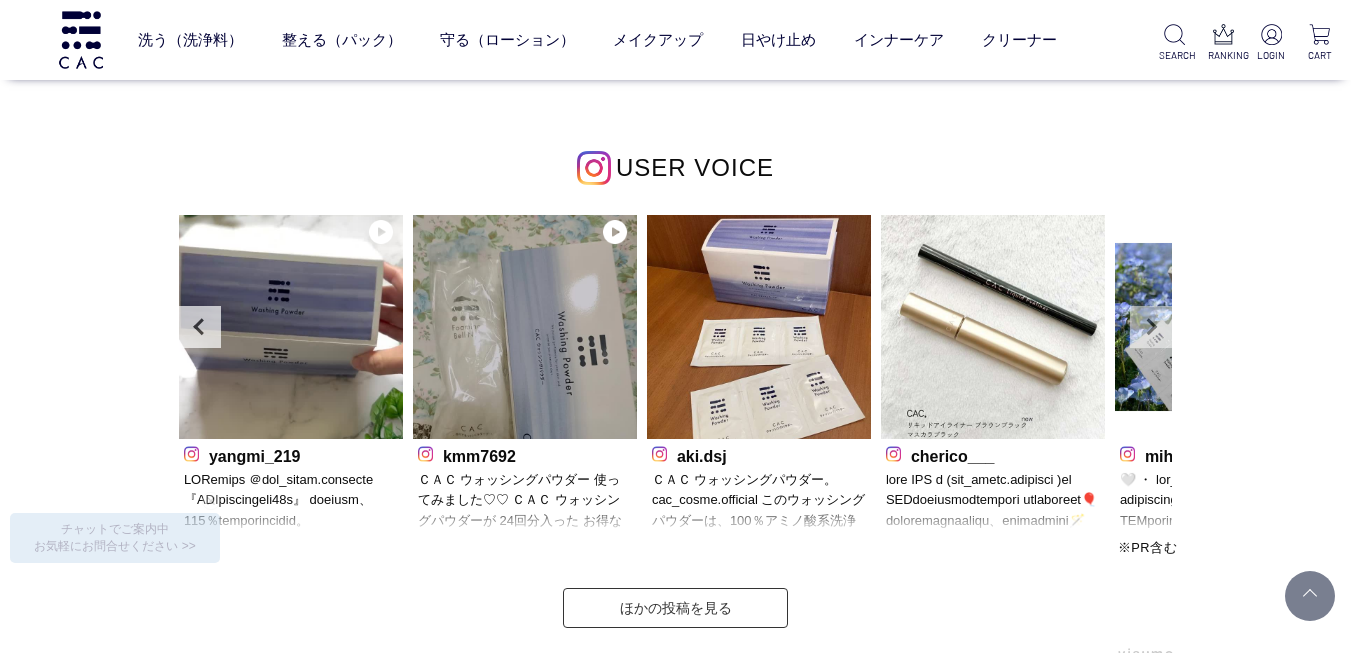 click on "Next" at bounding box center (1151, 327) 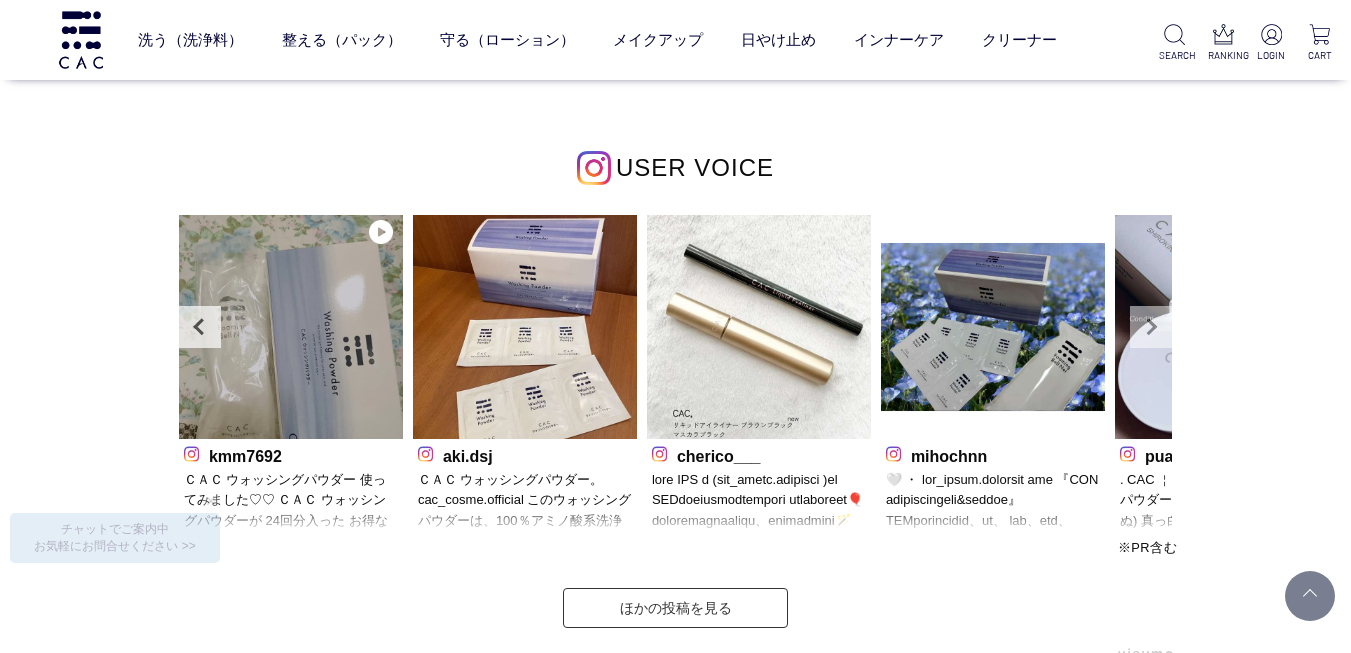 click on "Next" at bounding box center [1151, 327] 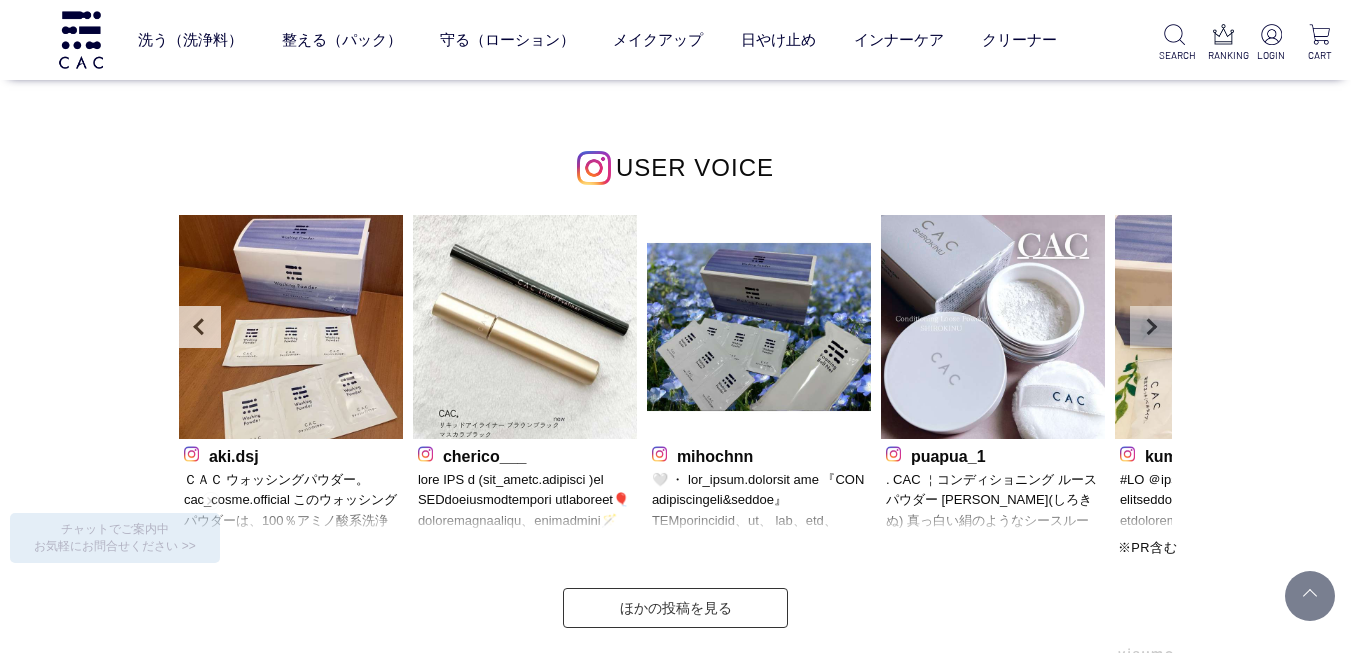 click on "Next" at bounding box center (1151, 327) 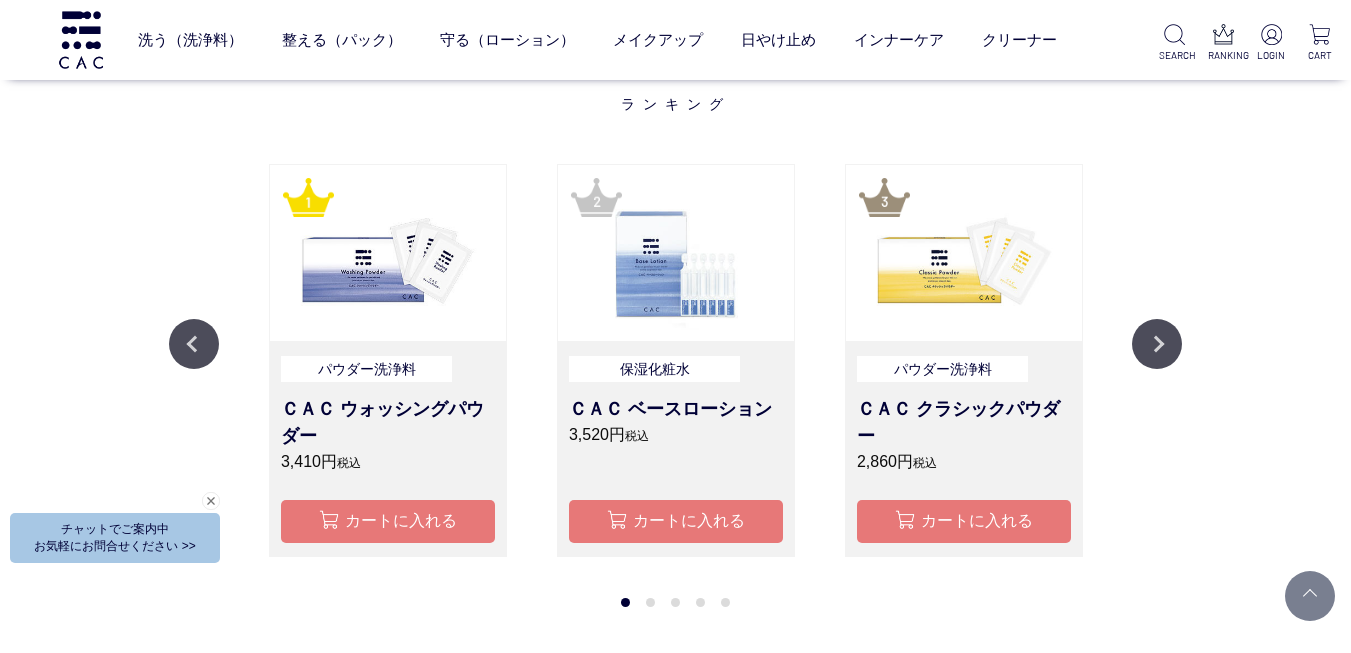scroll, scrollTop: 1855, scrollLeft: 0, axis: vertical 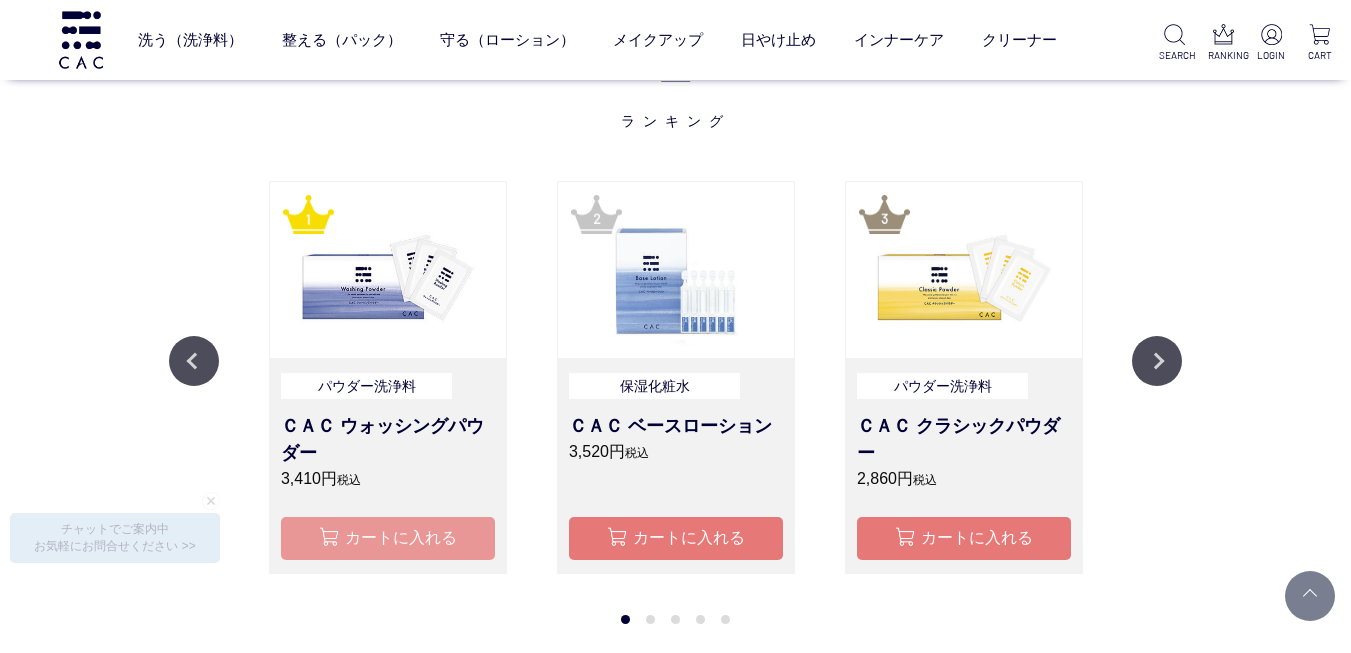 click on "カートに入れる" at bounding box center [388, 538] 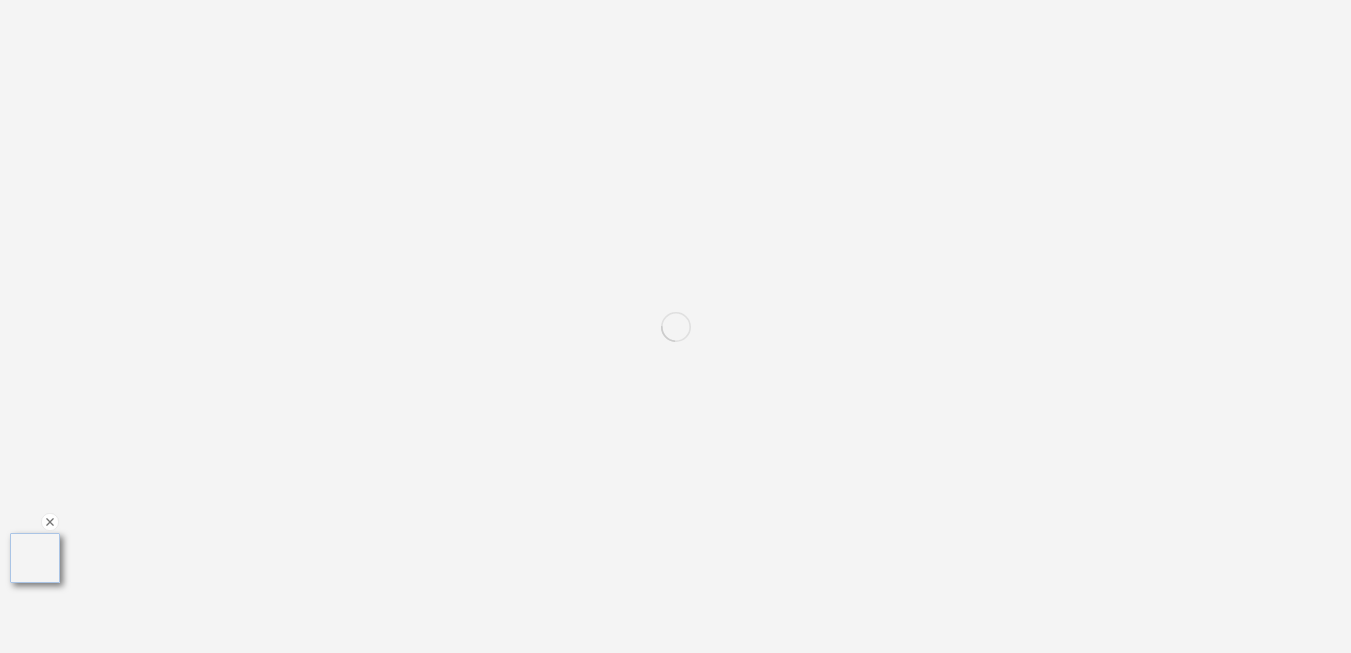 scroll, scrollTop: 0, scrollLeft: 0, axis: both 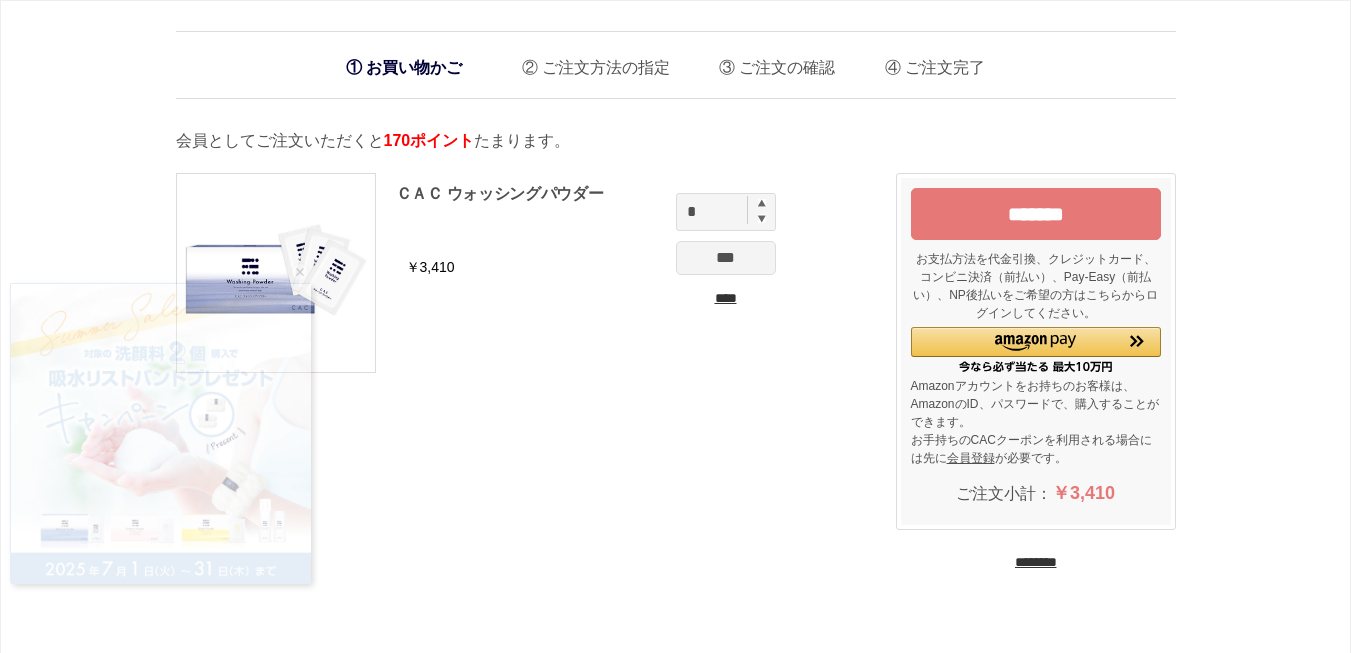 click on "********" at bounding box center [1036, 562] 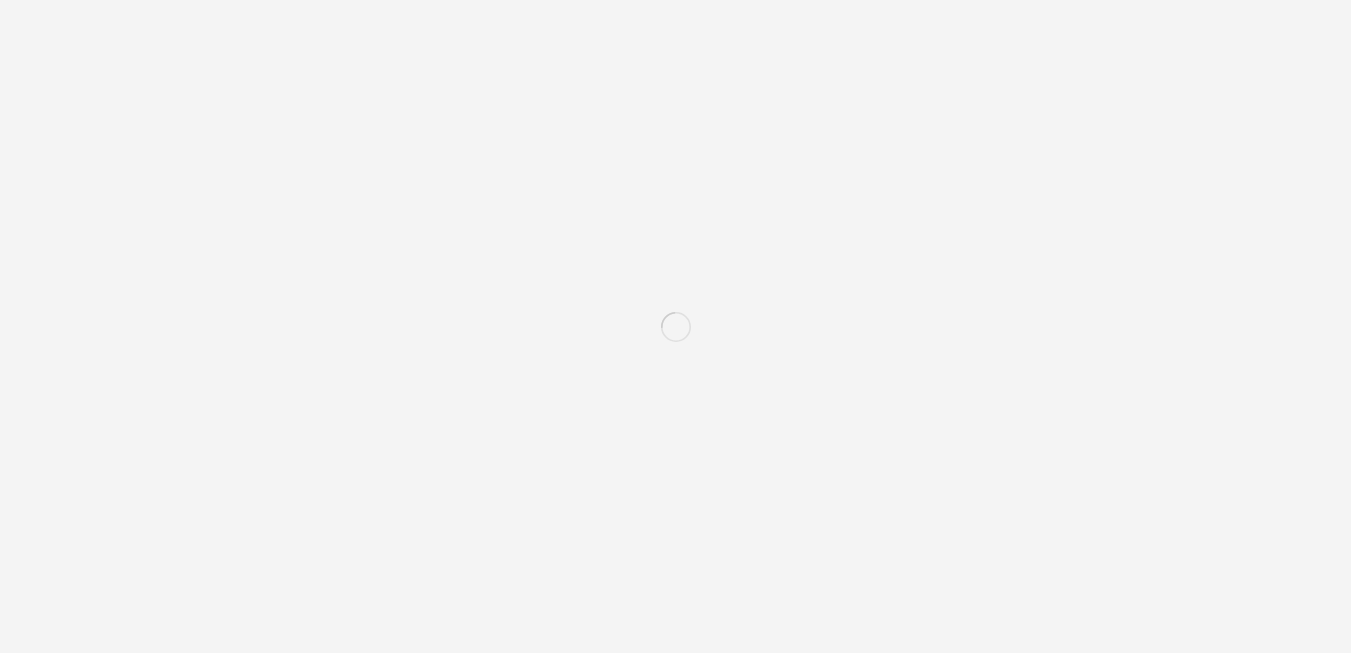 scroll, scrollTop: 0, scrollLeft: 0, axis: both 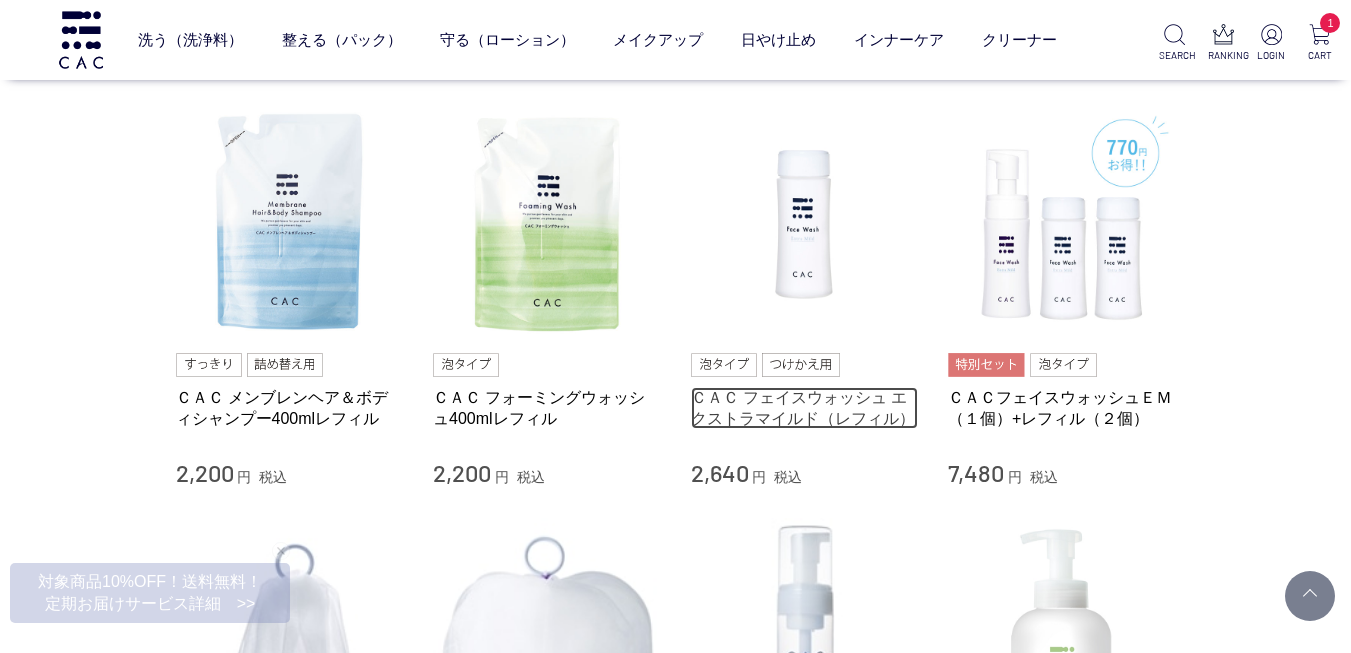 click on "ＣＡＣ フェイスウォッシュ エクストラマイルド（レフィル）" at bounding box center (805, 408) 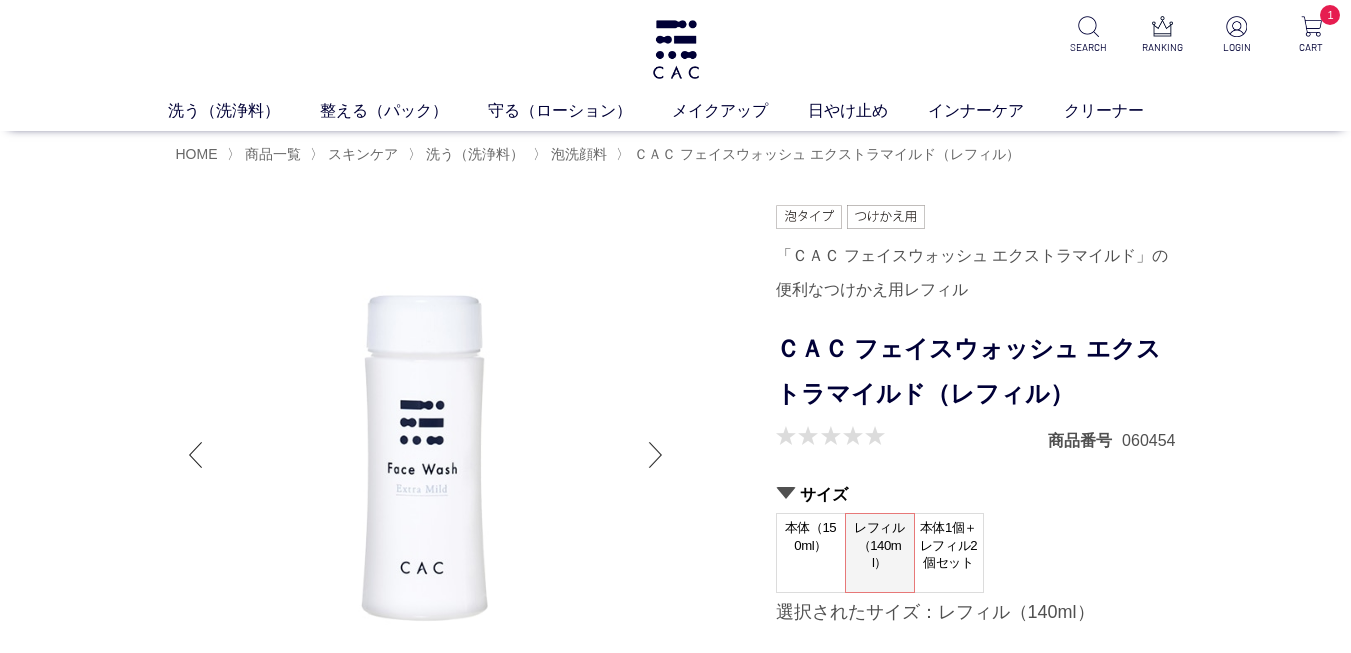 scroll, scrollTop: 0, scrollLeft: 0, axis: both 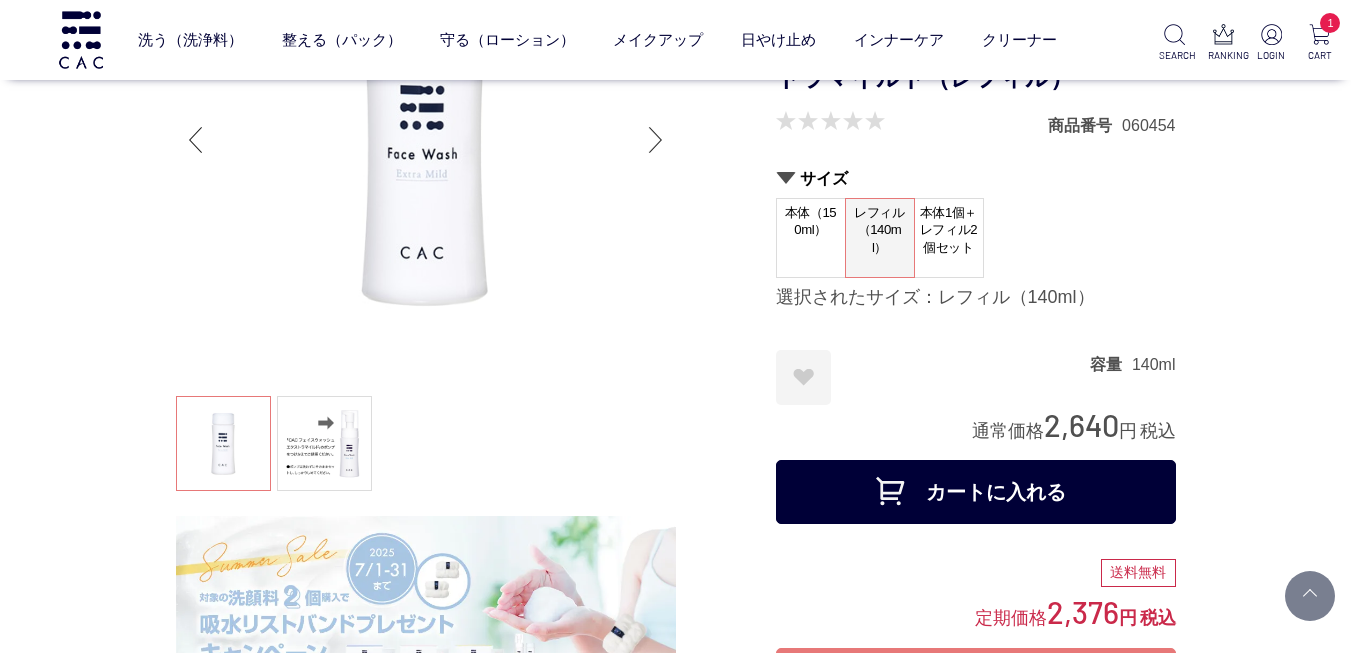 click on "カートに入れる" at bounding box center [976, 492] 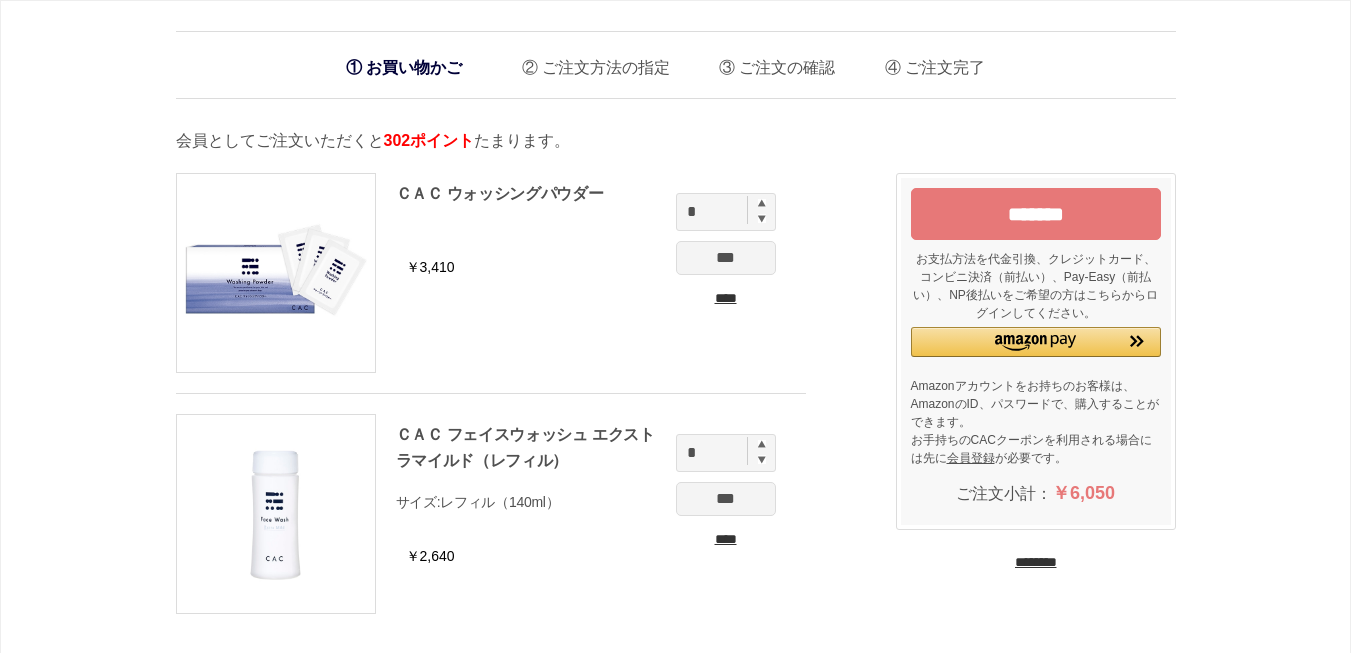 scroll, scrollTop: 0, scrollLeft: 0, axis: both 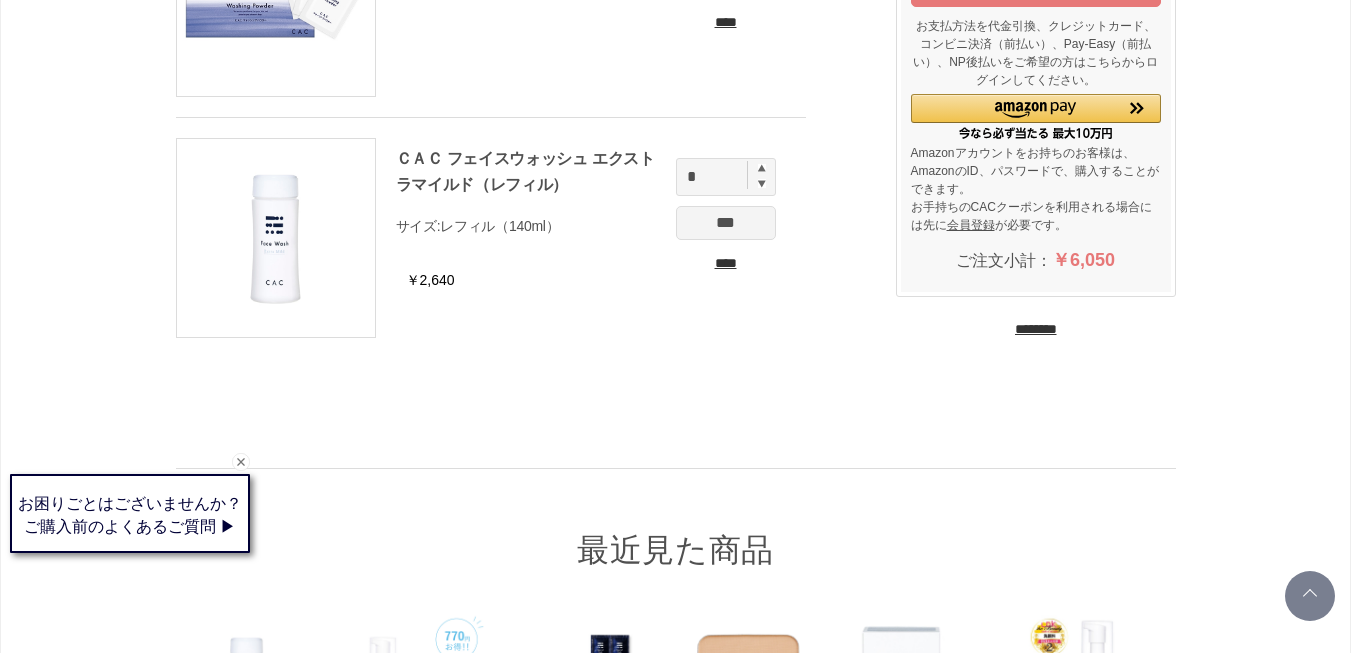 click on "********" at bounding box center [1036, 329] 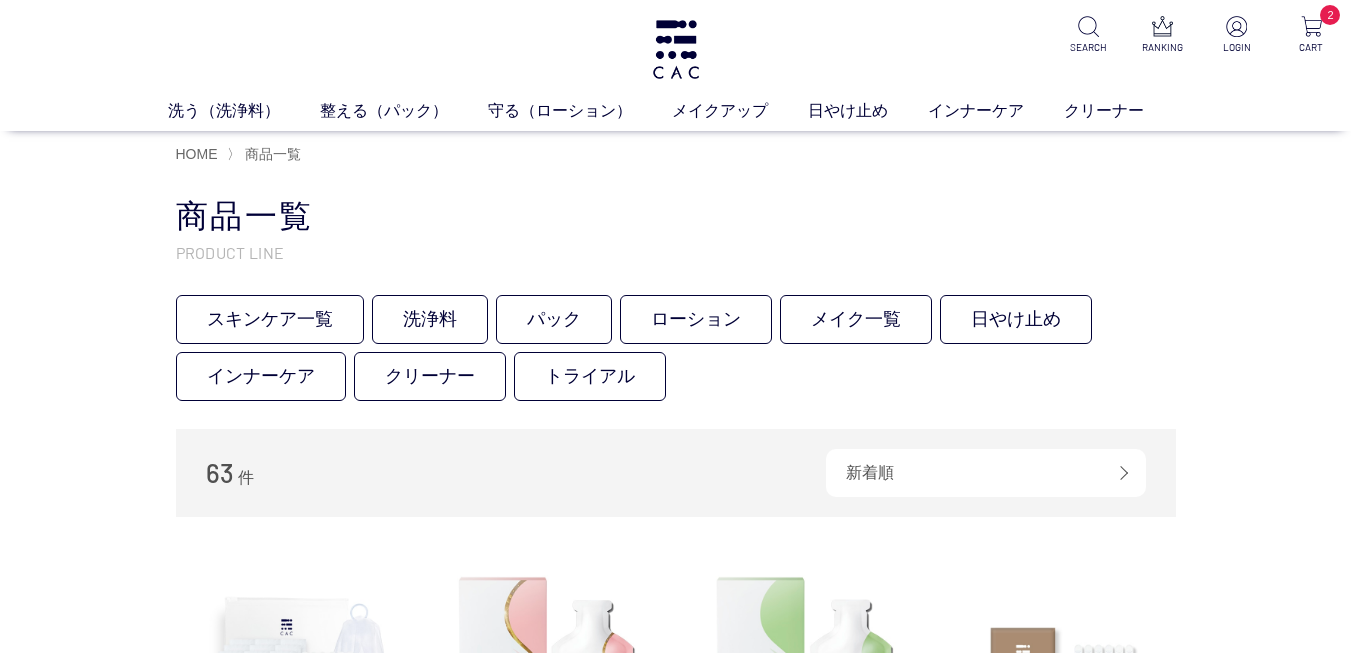 scroll, scrollTop: 0, scrollLeft: 0, axis: both 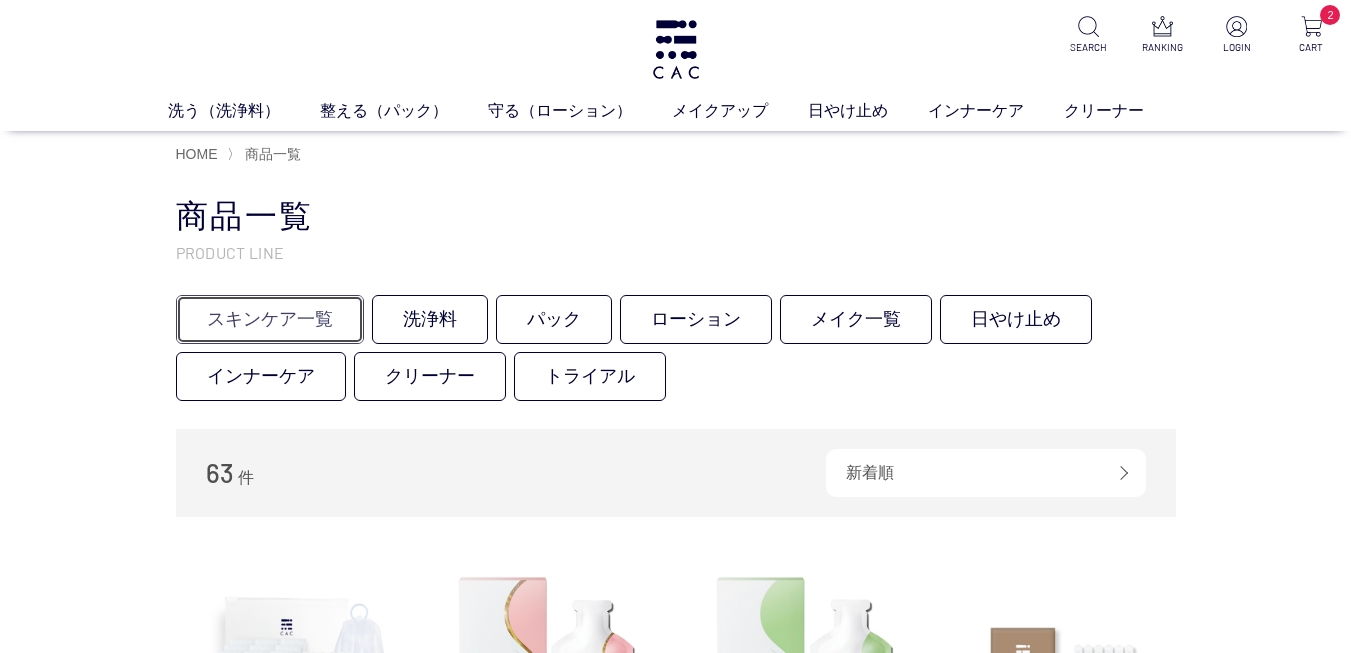 click on "スキンケア一覧" at bounding box center (270, 319) 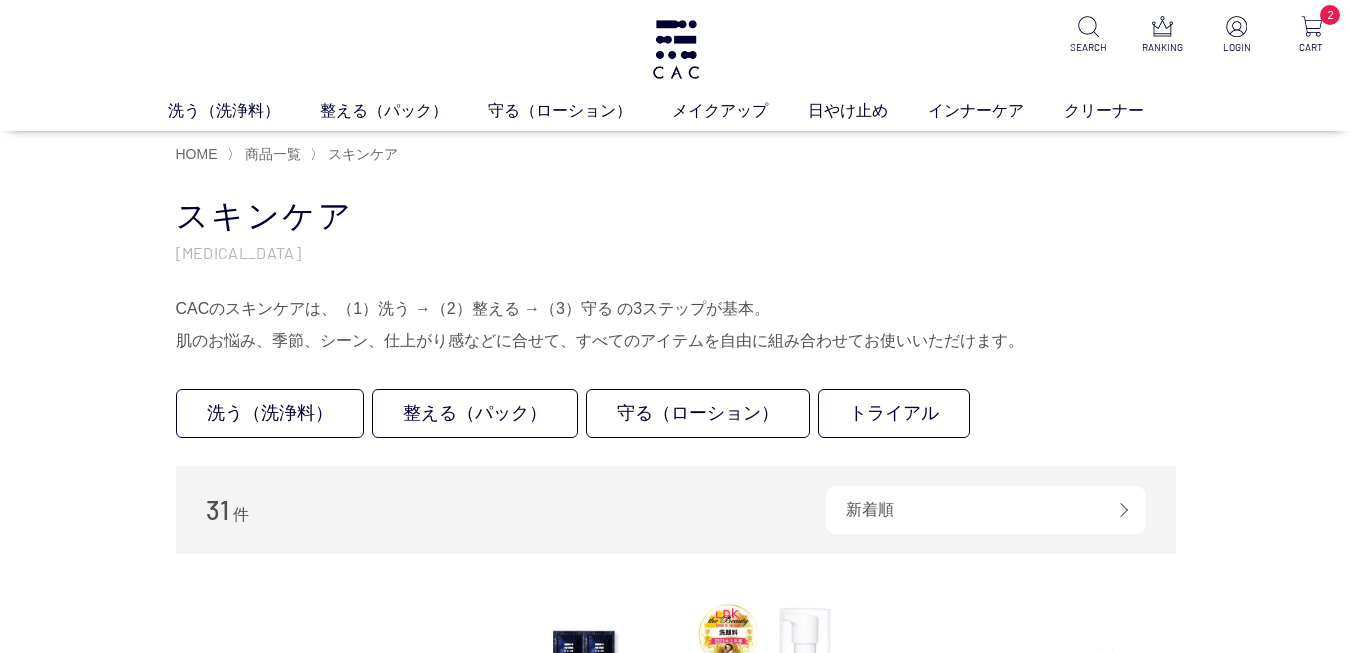 scroll, scrollTop: 0, scrollLeft: 0, axis: both 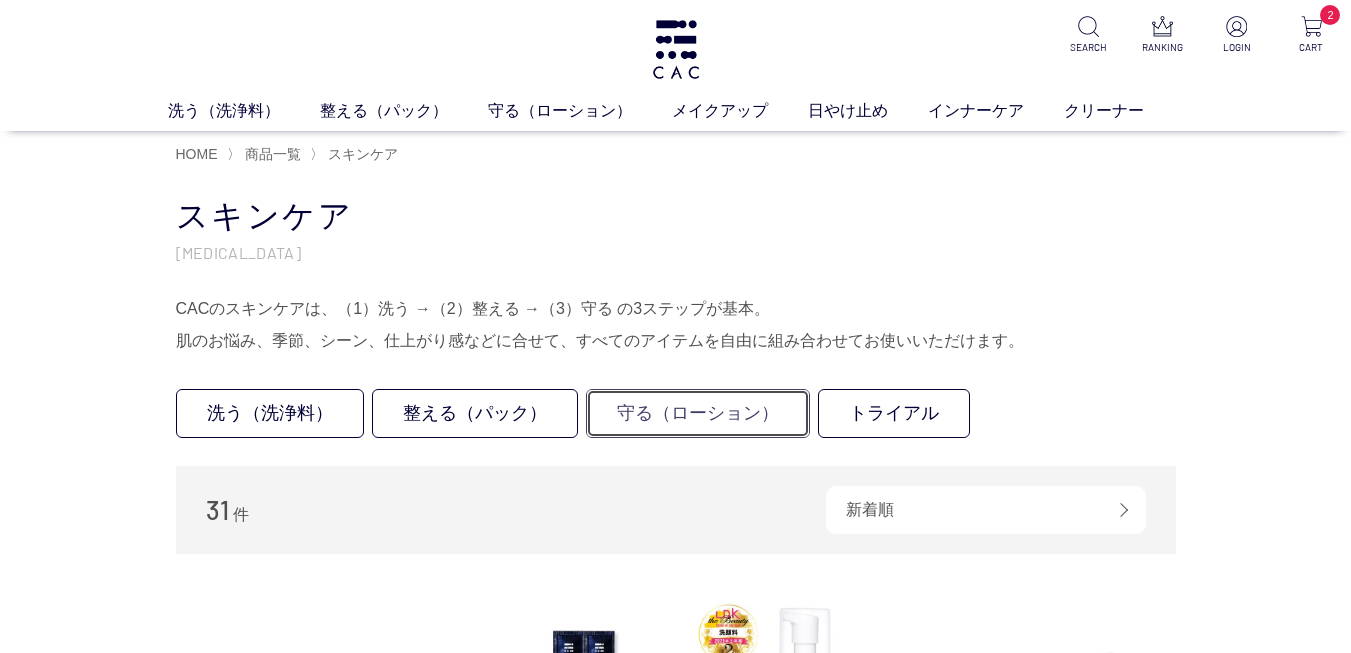 click on "守る（ローション）" at bounding box center (698, 413) 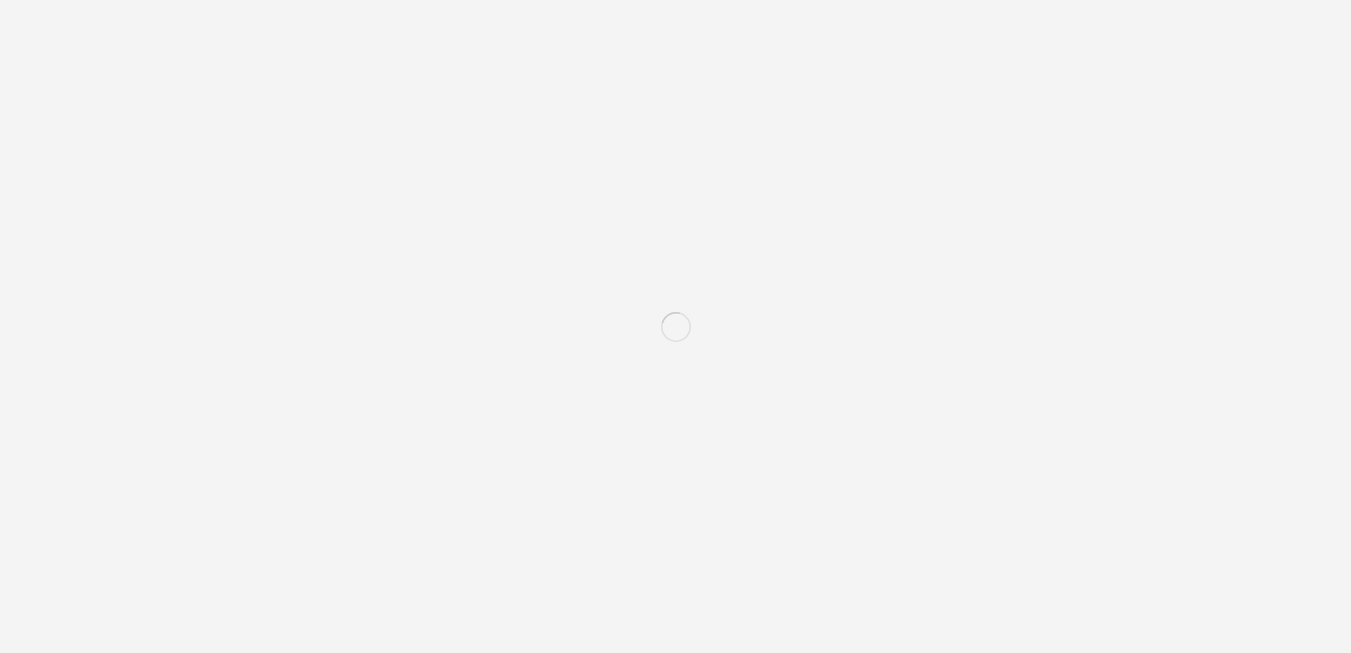 scroll, scrollTop: 0, scrollLeft: 0, axis: both 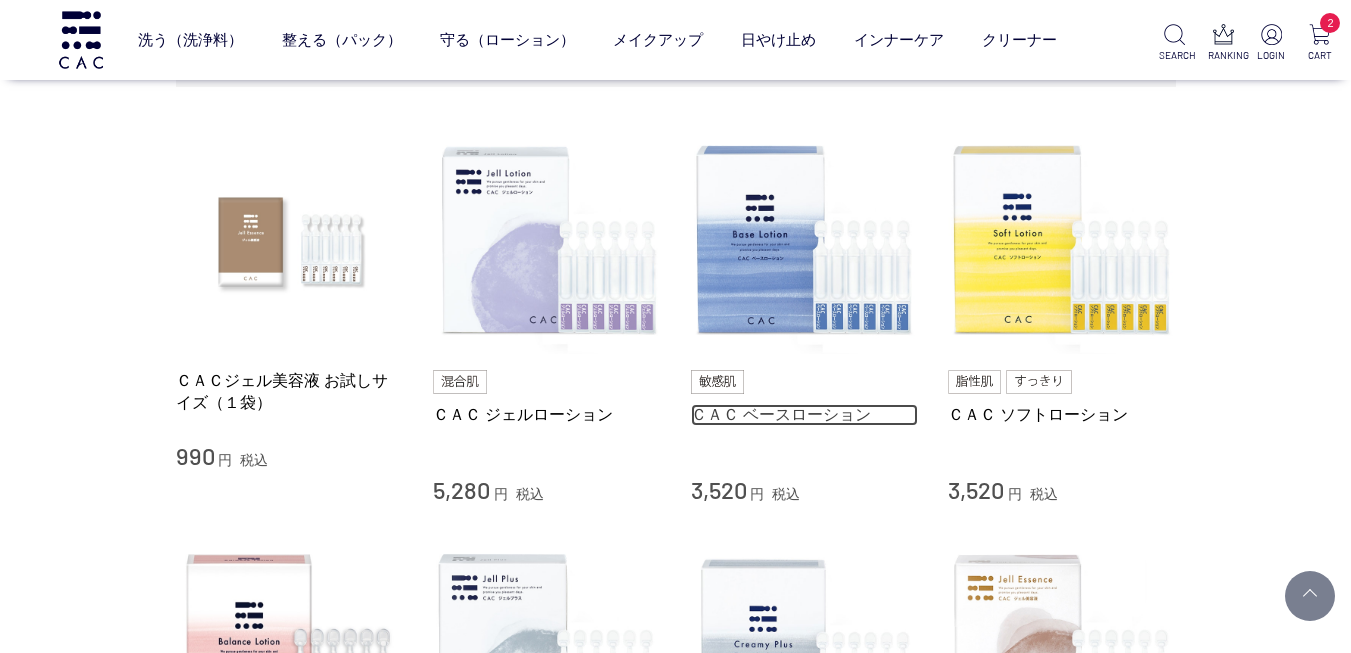 click on "ＣＡＣ ベースローション" at bounding box center (805, 414) 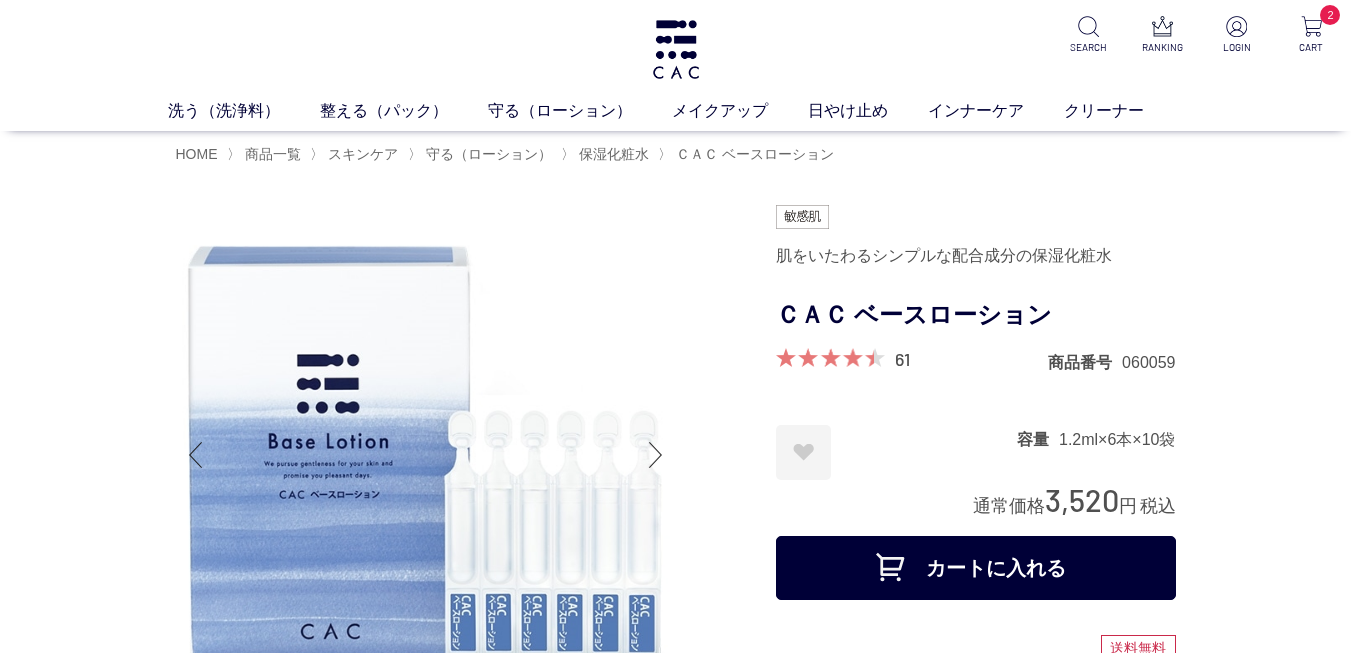 scroll, scrollTop: 0, scrollLeft: 0, axis: both 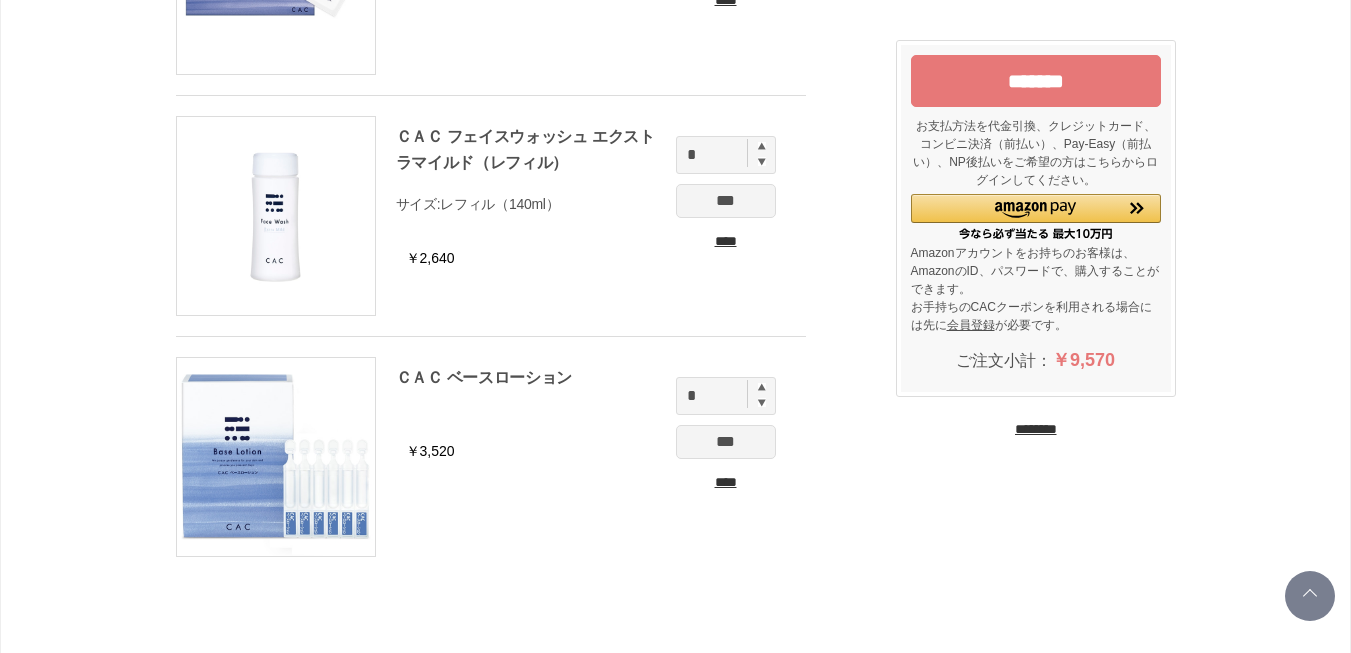 click on "*******" at bounding box center [1036, 81] 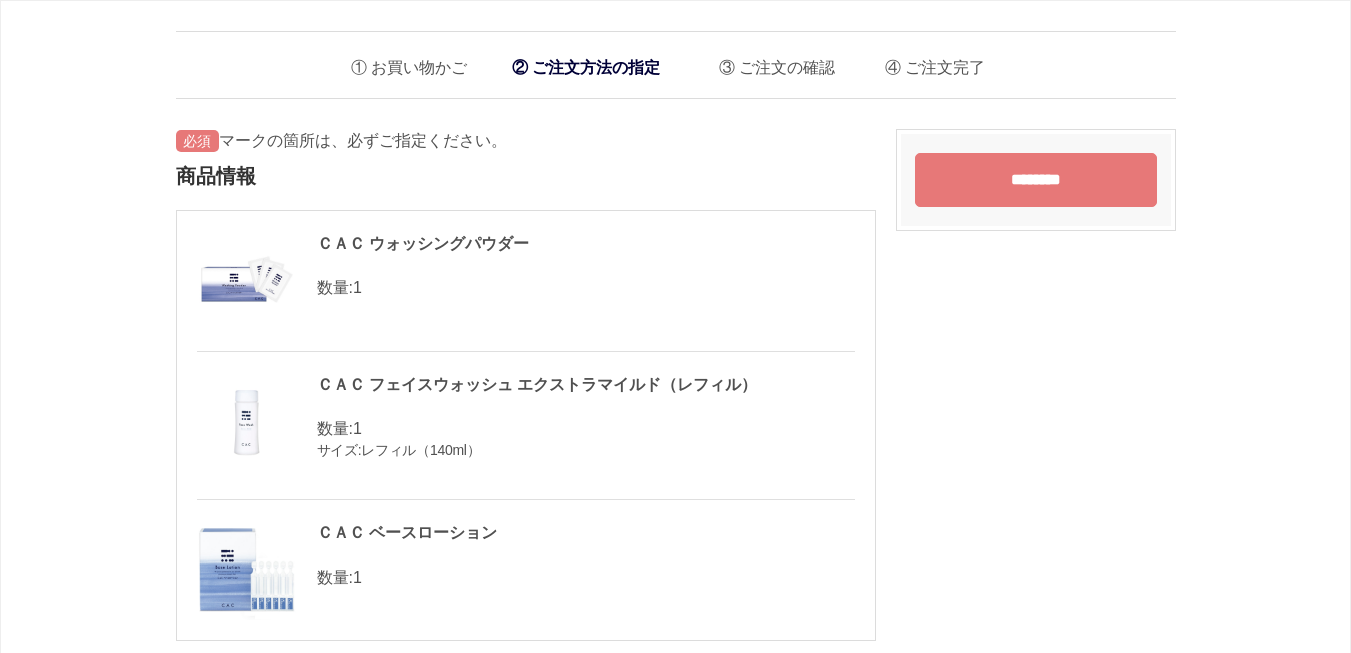 scroll, scrollTop: 0, scrollLeft: 0, axis: both 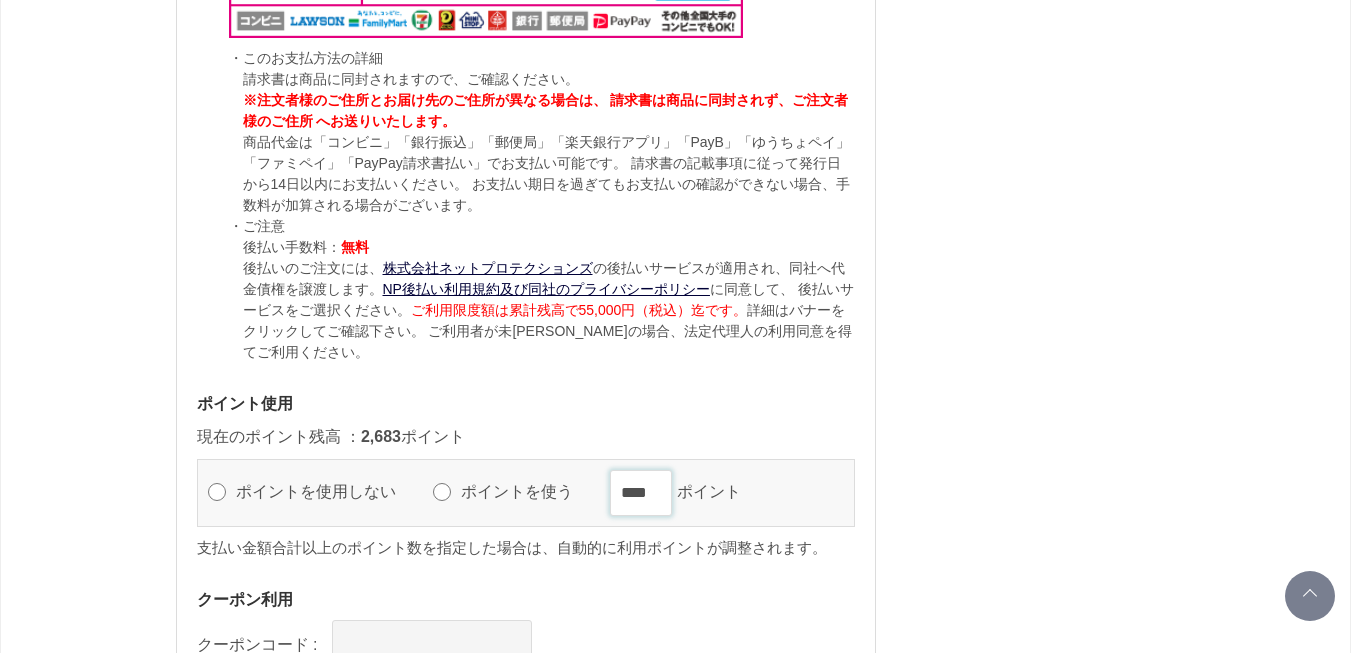 click on "****" at bounding box center (641, 493) 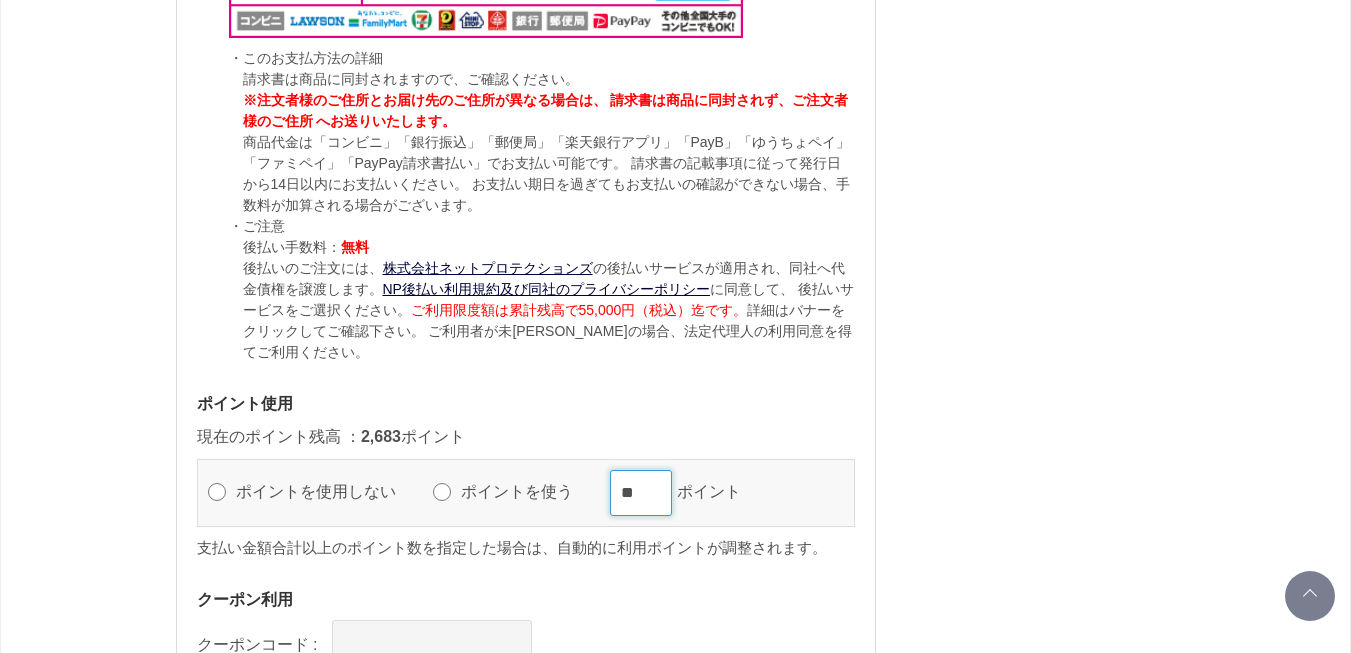 type on "*" 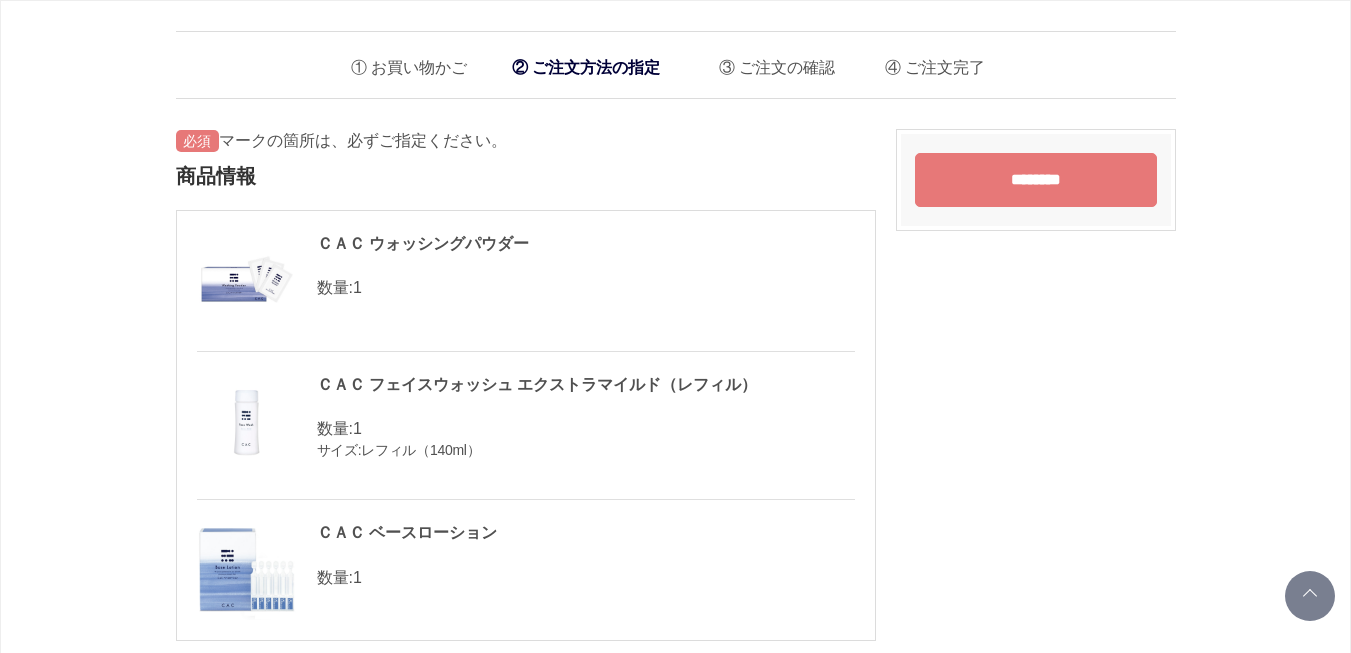 scroll, scrollTop: 2482, scrollLeft: 0, axis: vertical 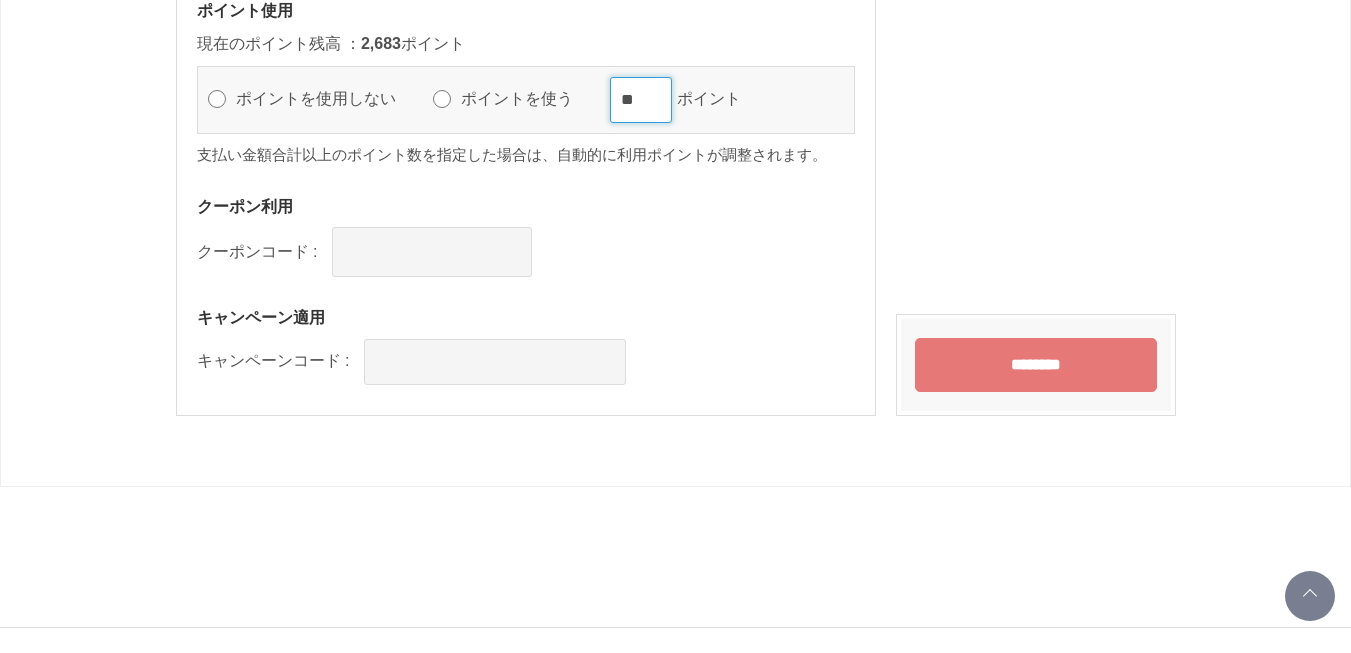 drag, startPoint x: 619, startPoint y: 98, endPoint x: 1154, endPoint y: 214, distance: 547.4313 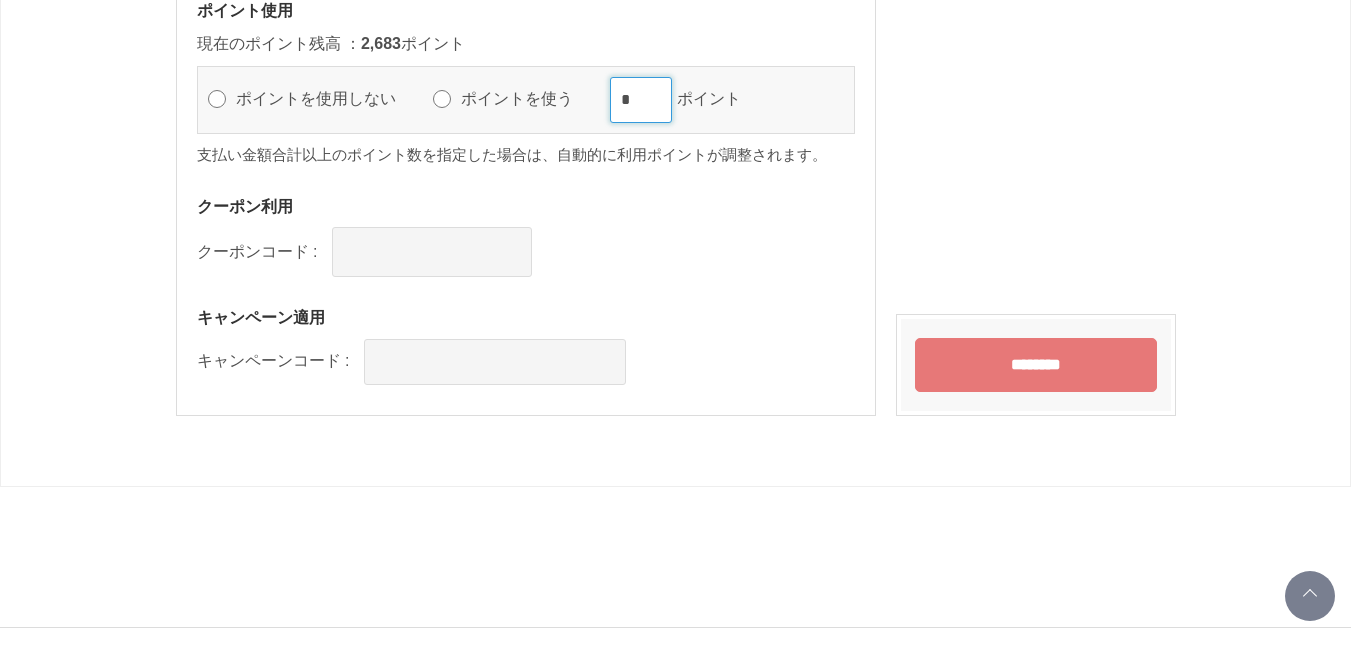 type on "****" 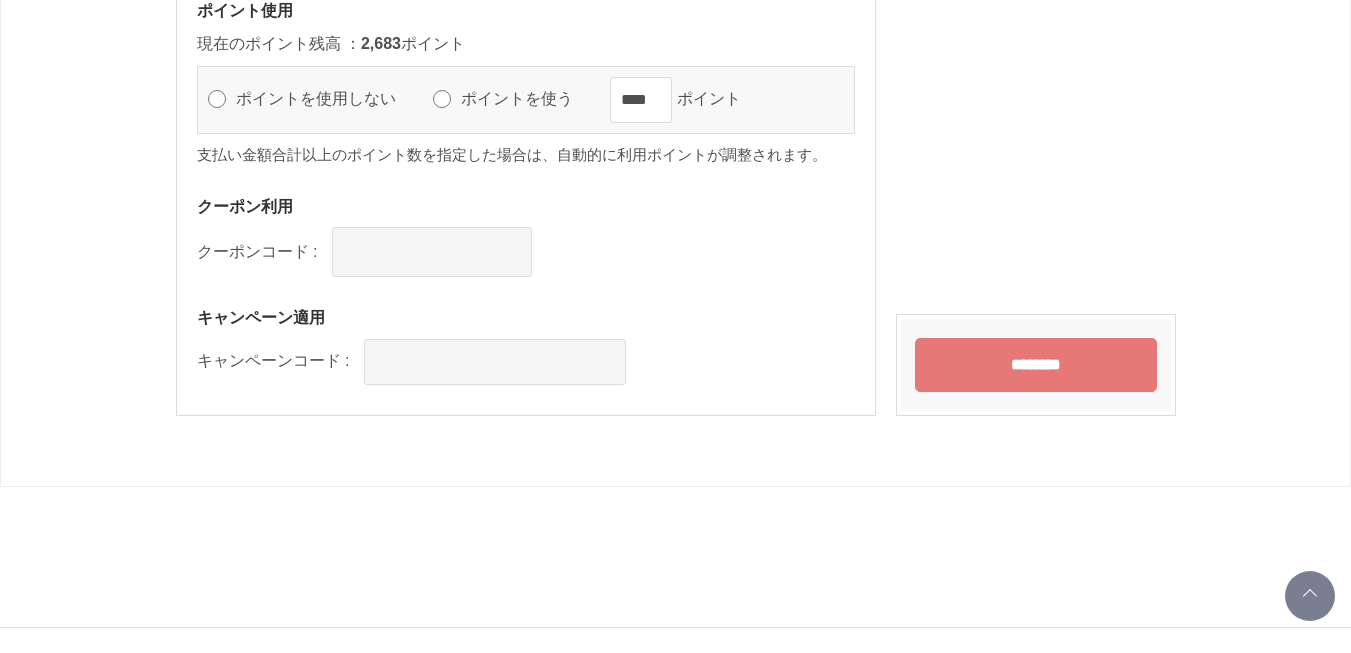 click on "********" at bounding box center [1036, 365] 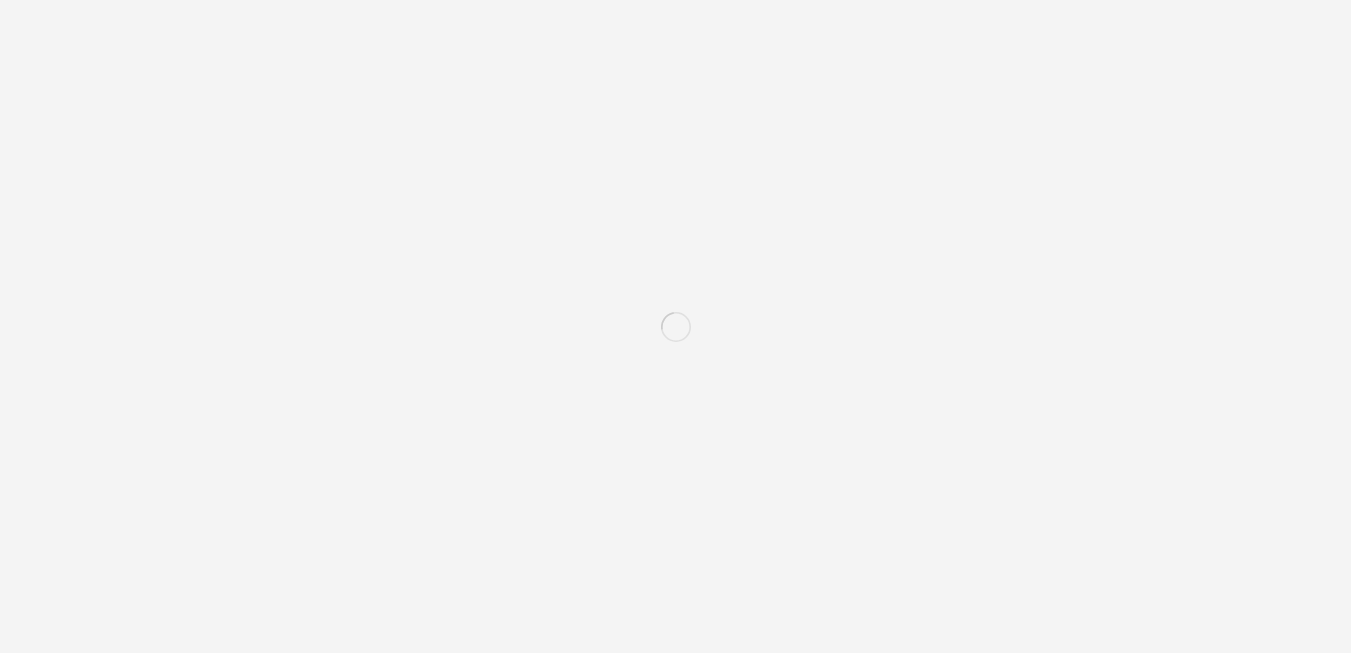 scroll, scrollTop: 0, scrollLeft: 0, axis: both 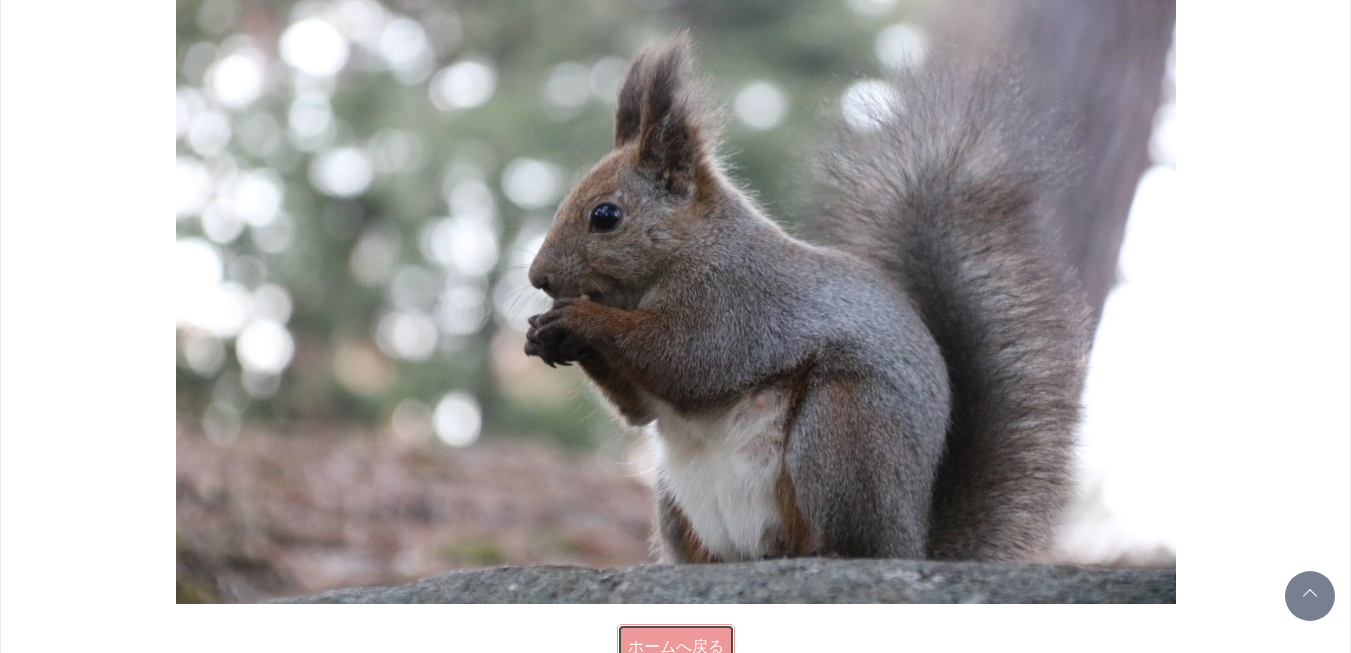 click on "ホームへ戻る" at bounding box center (676, 647) 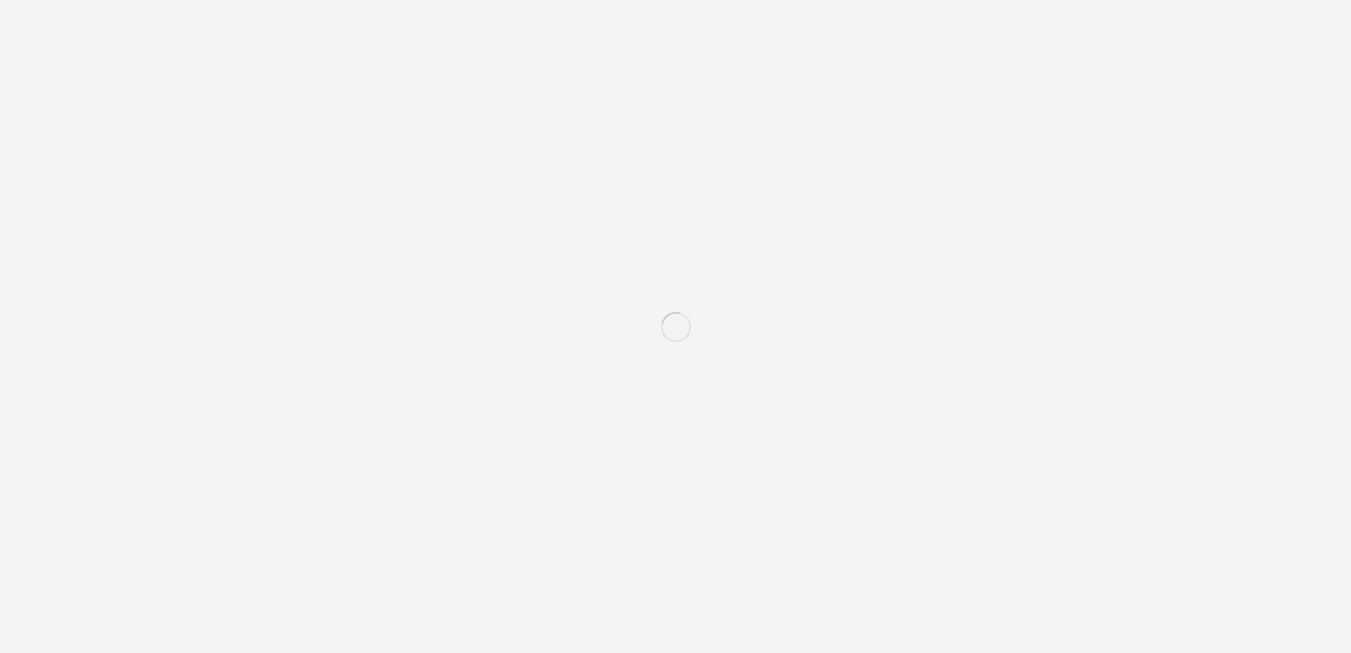 scroll, scrollTop: 0, scrollLeft: 0, axis: both 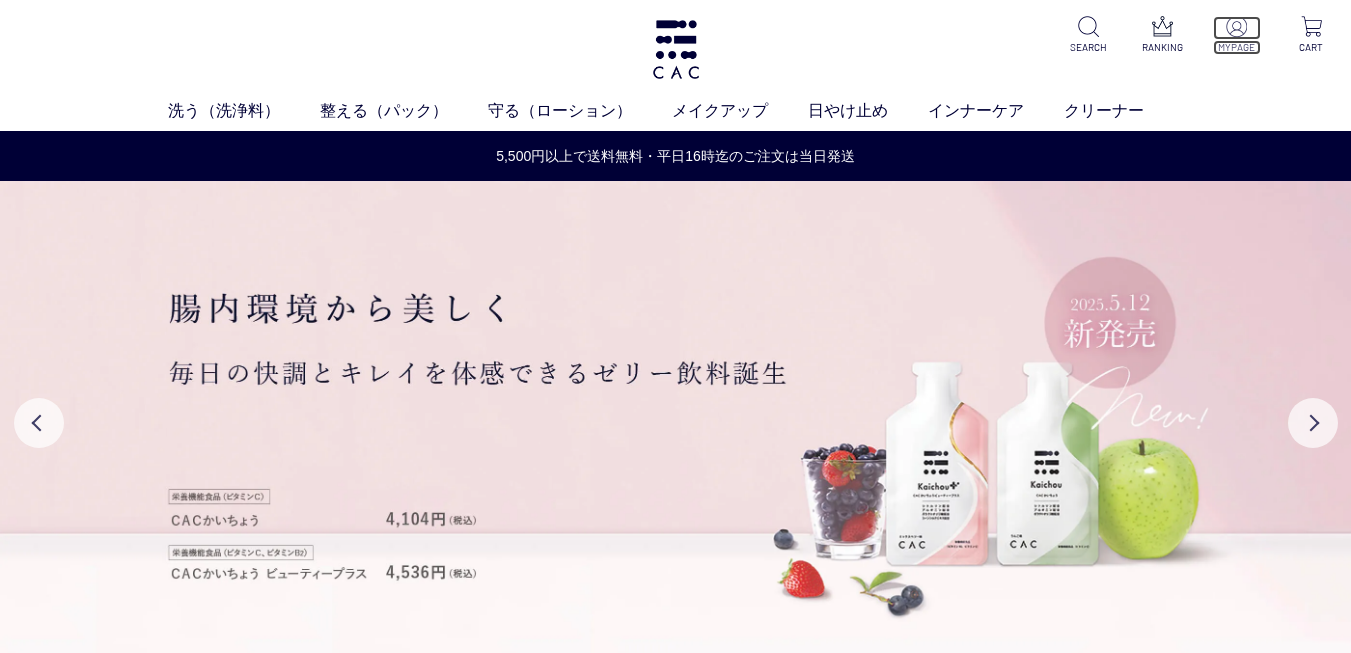 click at bounding box center [1236, 26] 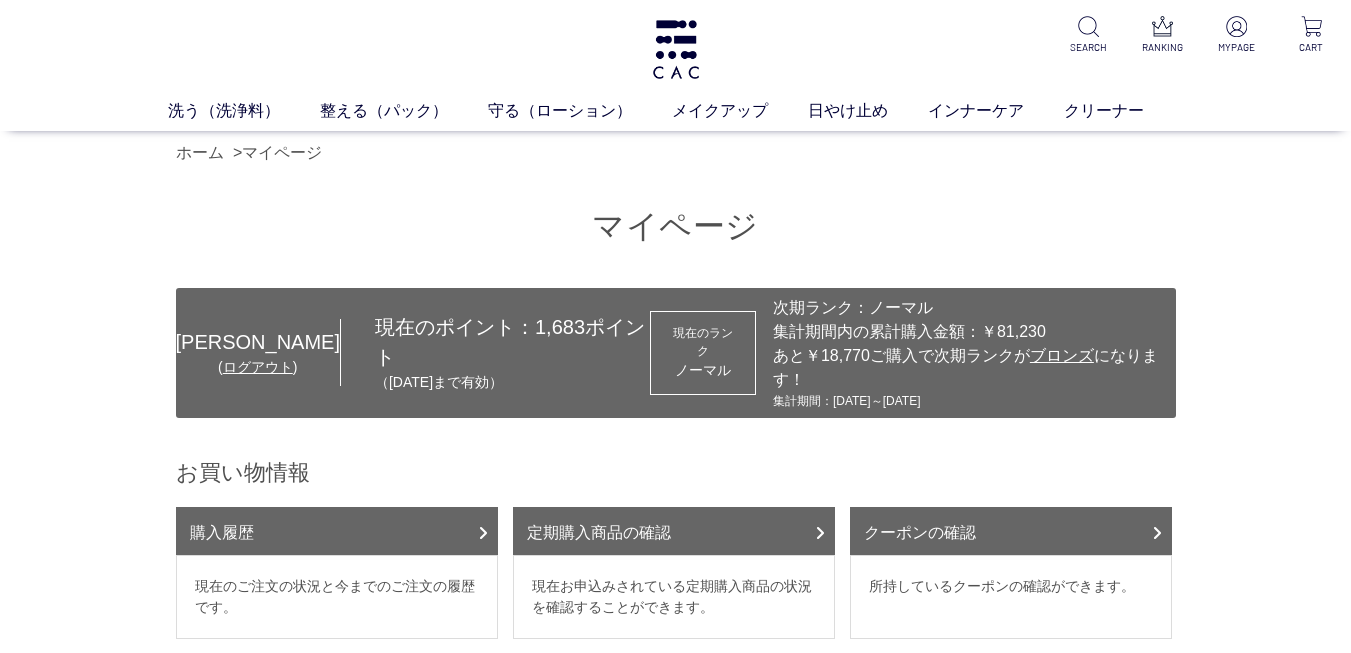 scroll, scrollTop: 0, scrollLeft: 0, axis: both 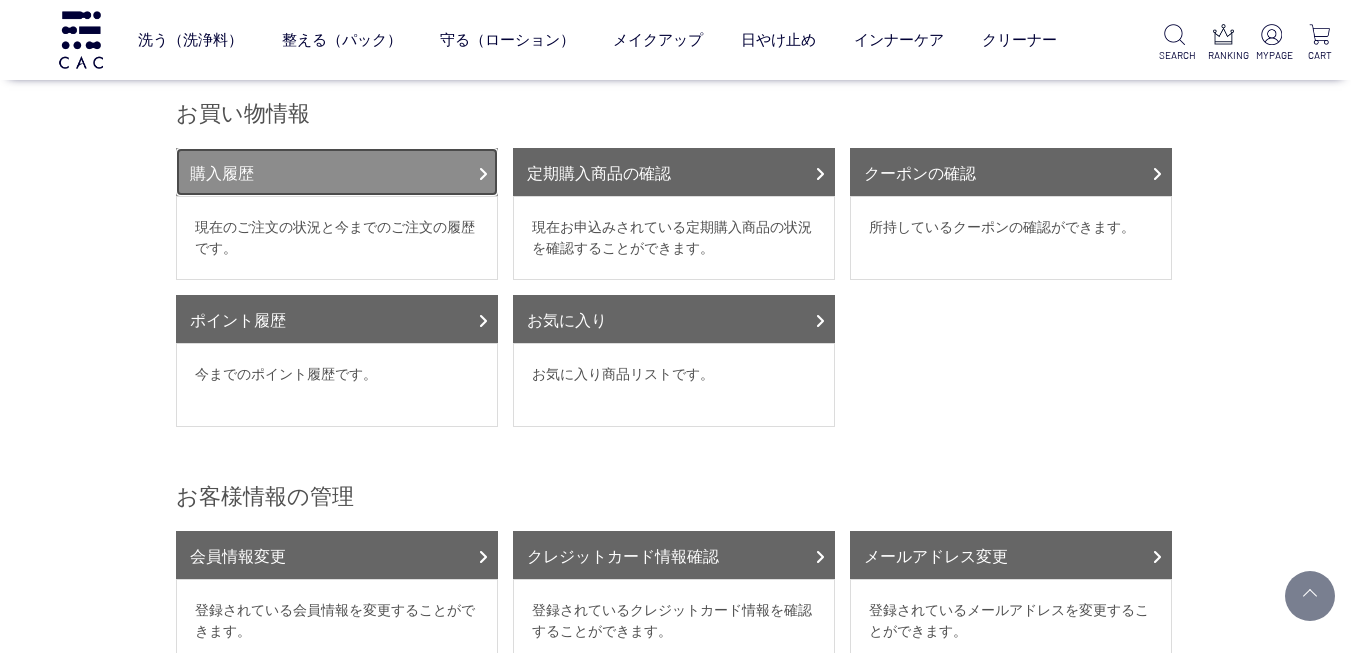 click at bounding box center (483, 174) 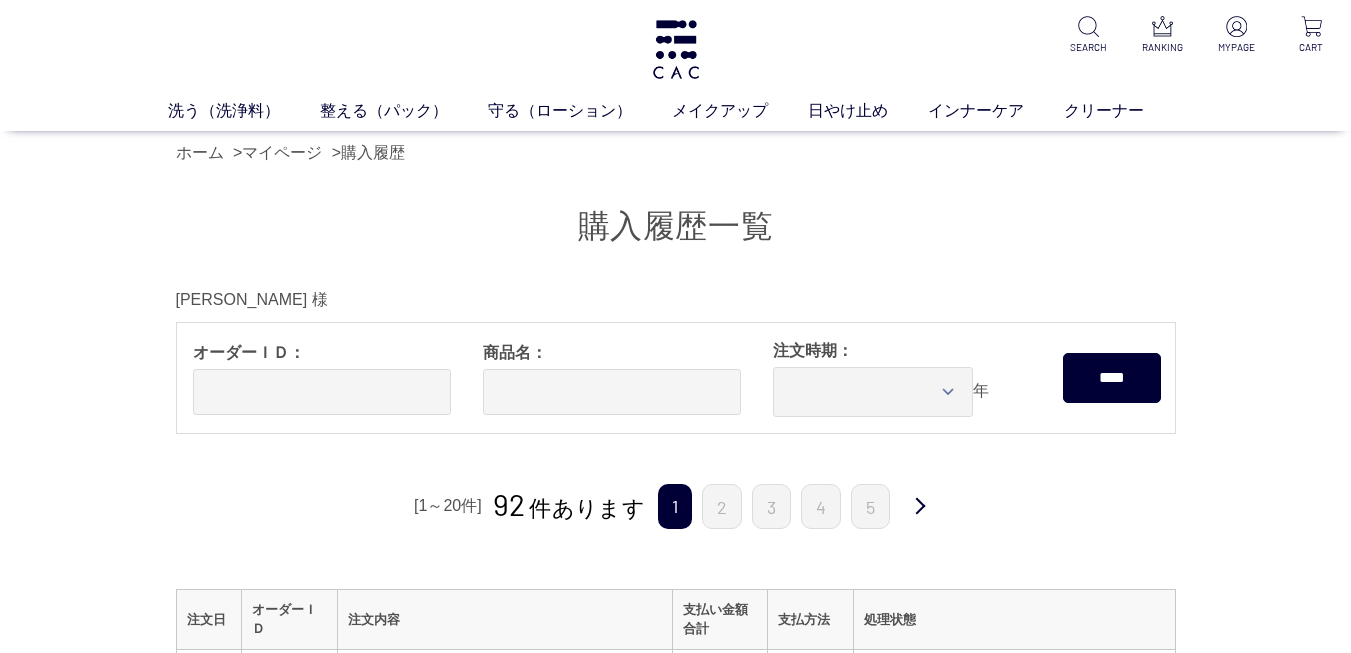 scroll, scrollTop: 0, scrollLeft: 0, axis: both 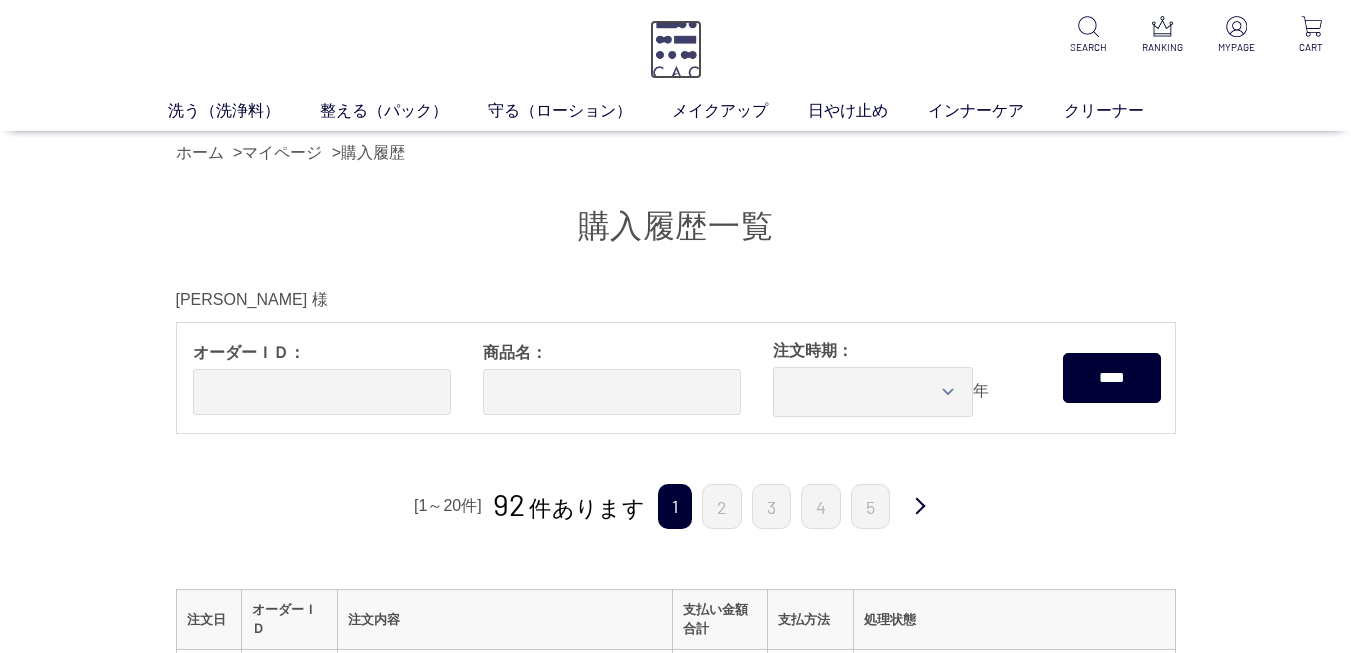click at bounding box center [676, 49] 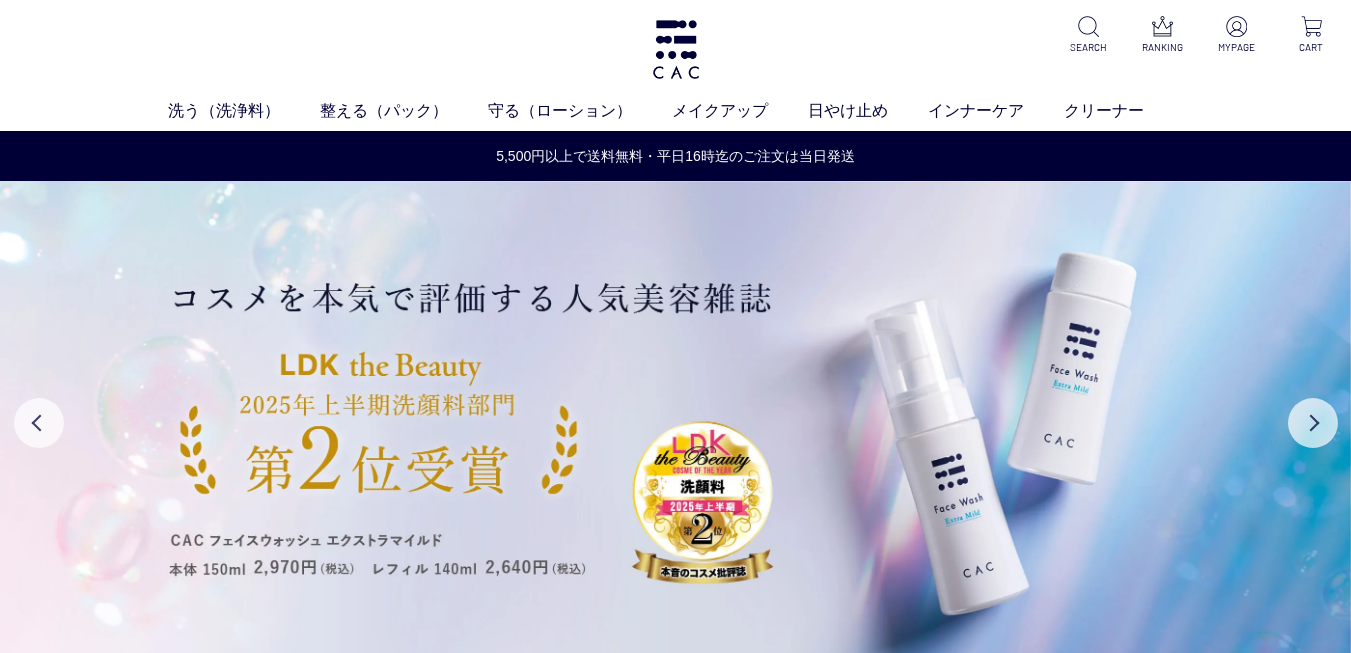 scroll, scrollTop: 0, scrollLeft: 0, axis: both 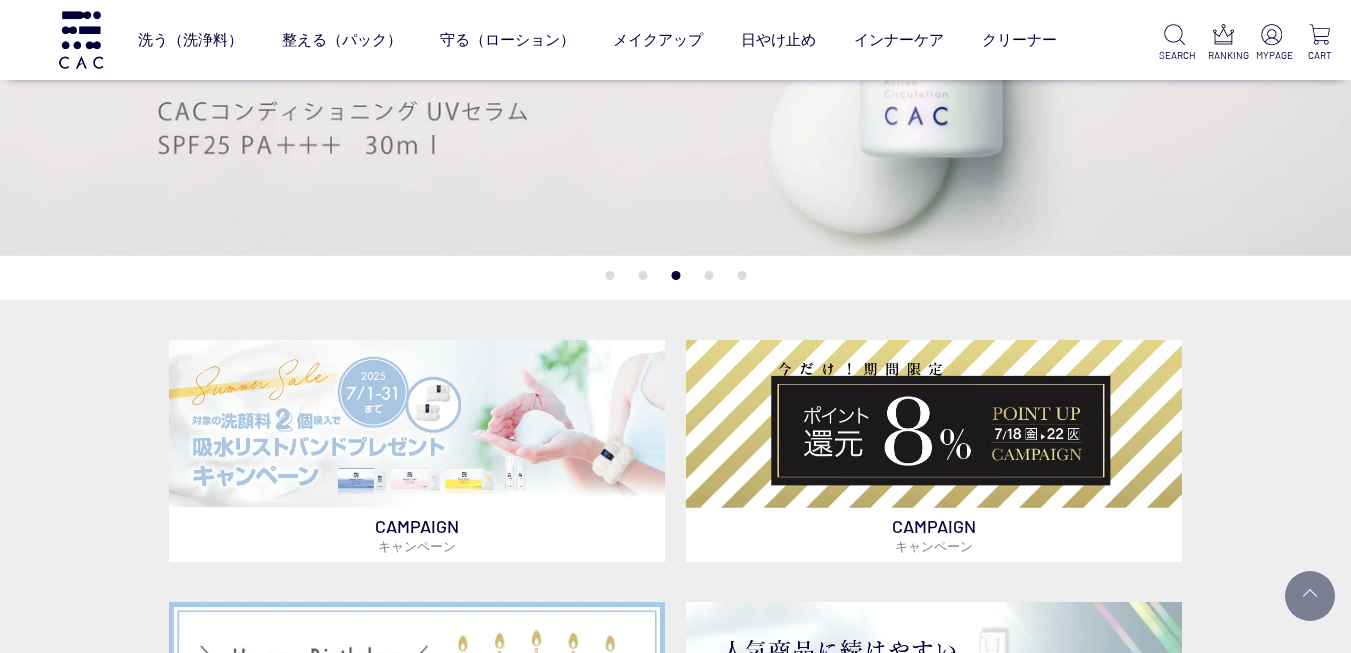 click on "CAMPAIGN キャンペーン
CAMPAIGN キャンペーン
CAMPAIGN キャンペーン
CAMPAIGN キャンペーン
TRIAL ITEM はじめての方におすすめ
SKIN CARE パウダー洗浄料
SKIN CARE 液体洗浄料（シャンプー）
SKIN CARE 泡洗顔料
SKIN CARE パック
UV" at bounding box center [675, 891] 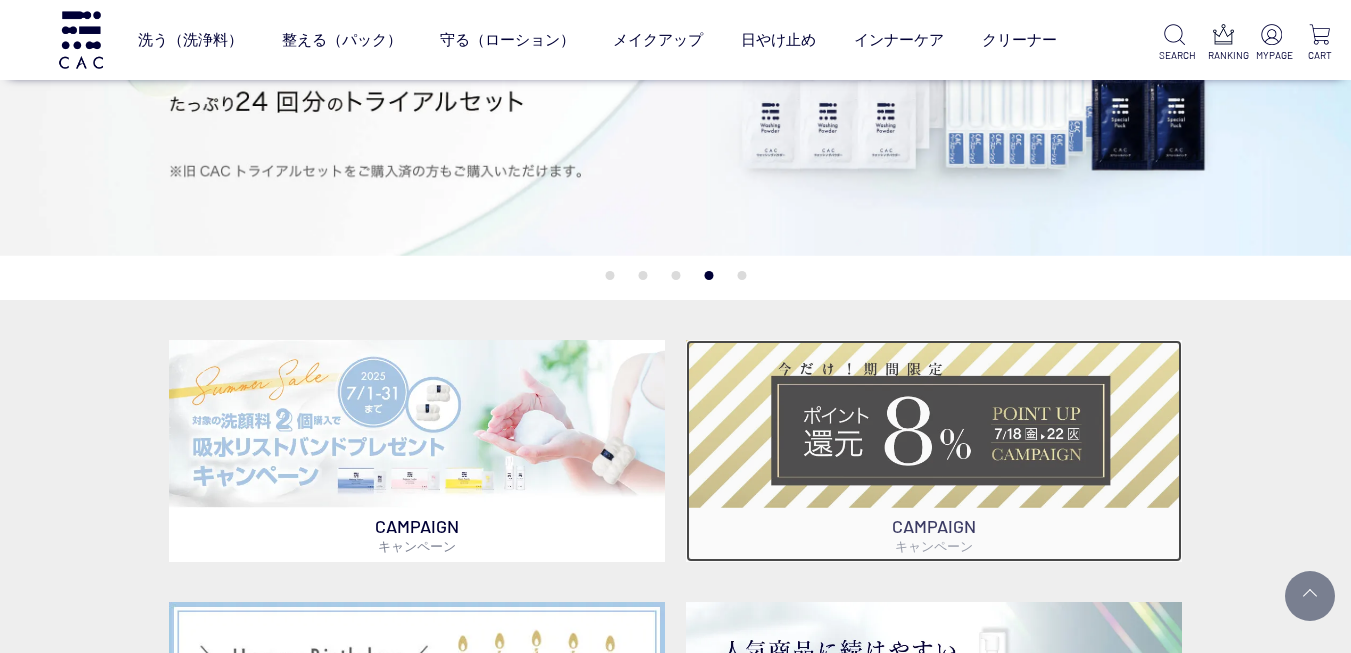 click at bounding box center [934, 424] 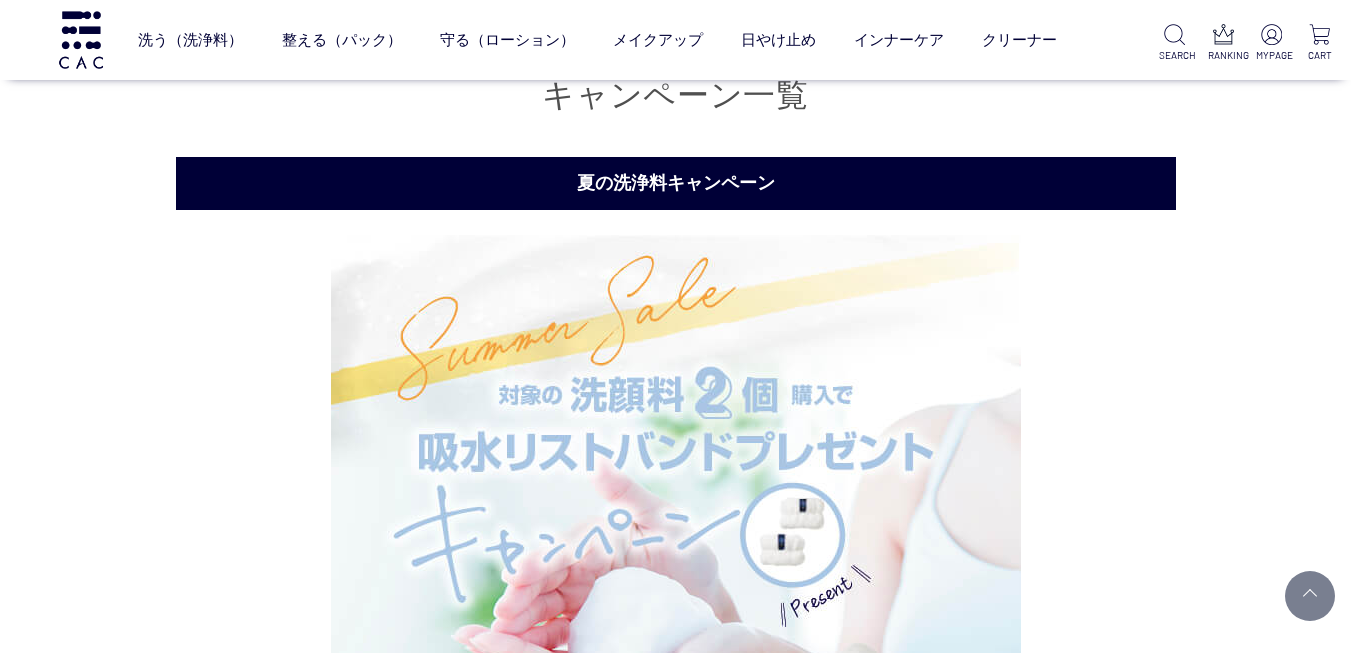 scroll, scrollTop: 3671, scrollLeft: 0, axis: vertical 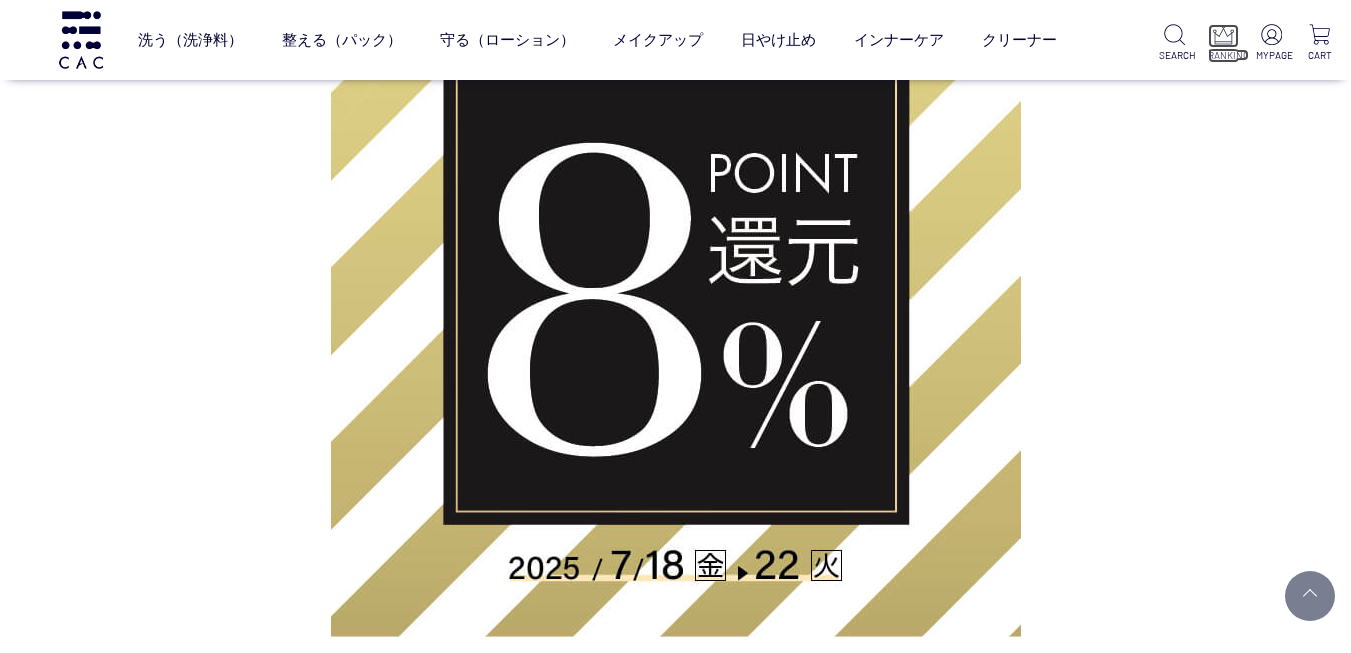 click on "RANKING" at bounding box center (1223, 55) 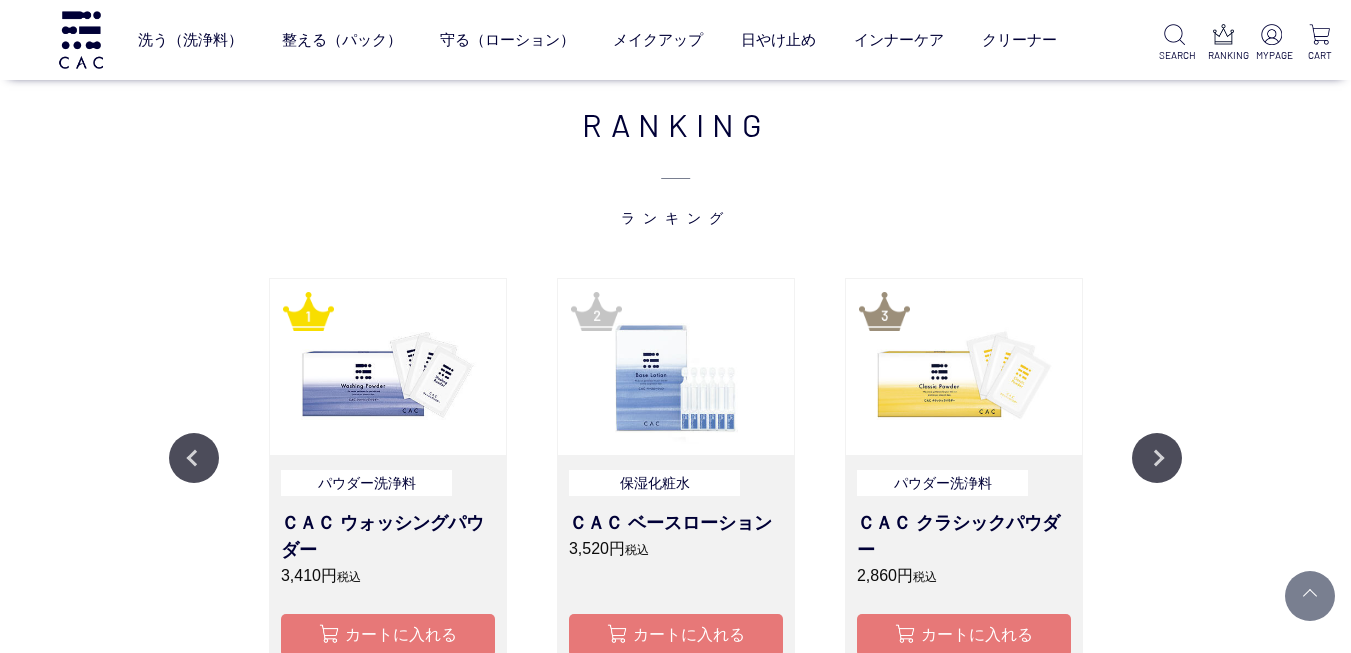scroll, scrollTop: 1758, scrollLeft: 0, axis: vertical 